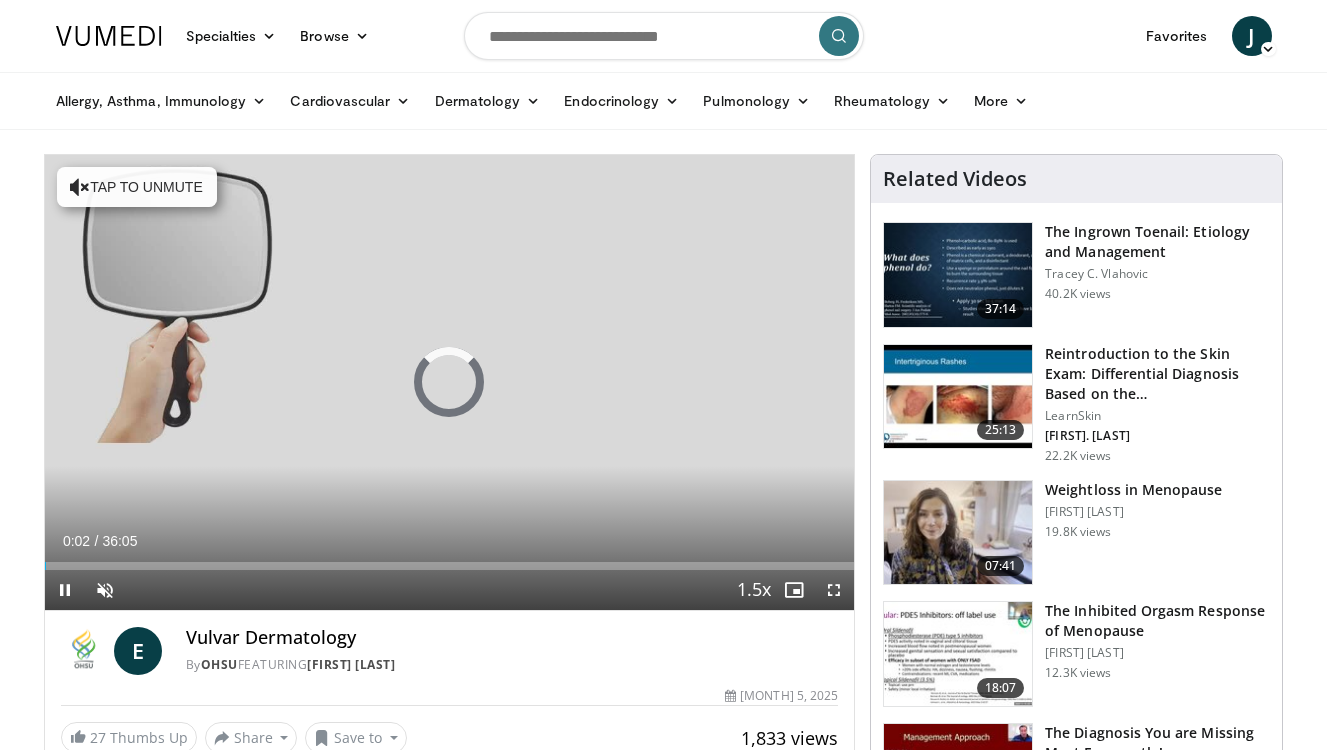 scroll, scrollTop: 0, scrollLeft: 0, axis: both 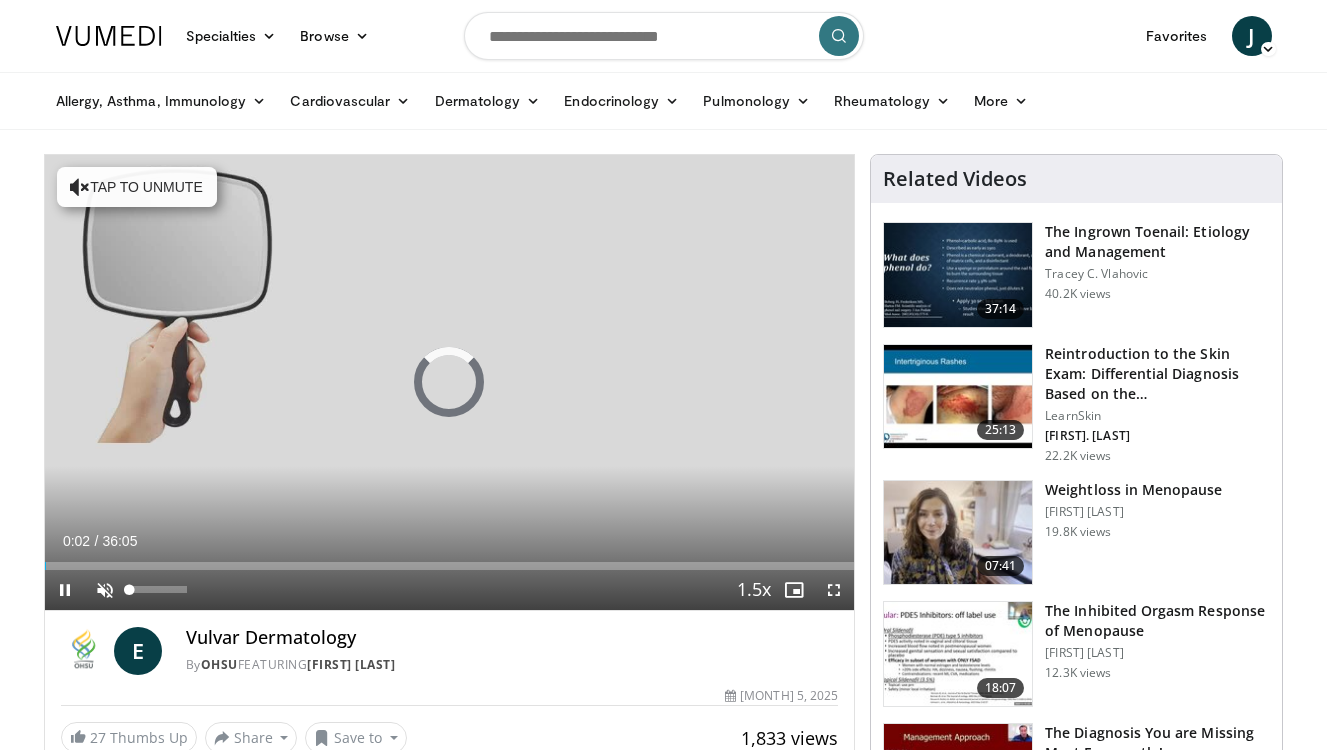 click at bounding box center [105, 590] 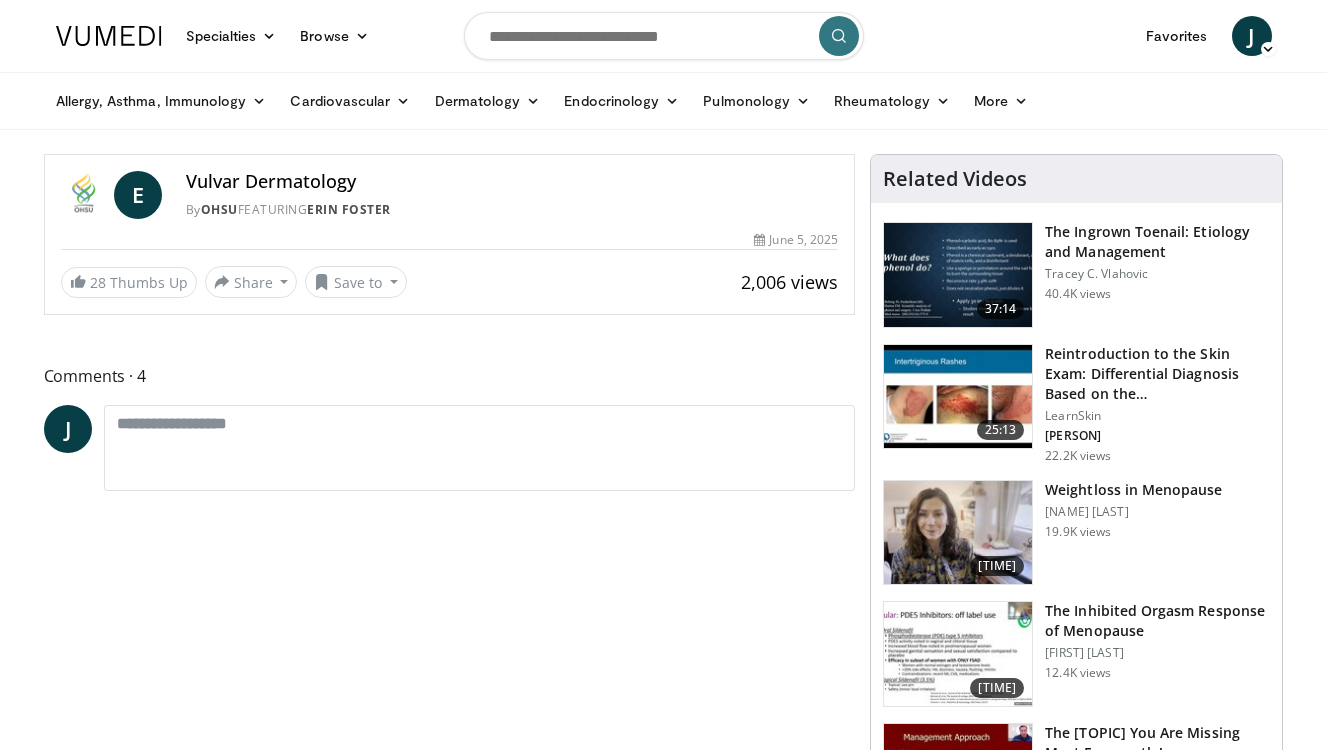 scroll, scrollTop: 0, scrollLeft: 0, axis: both 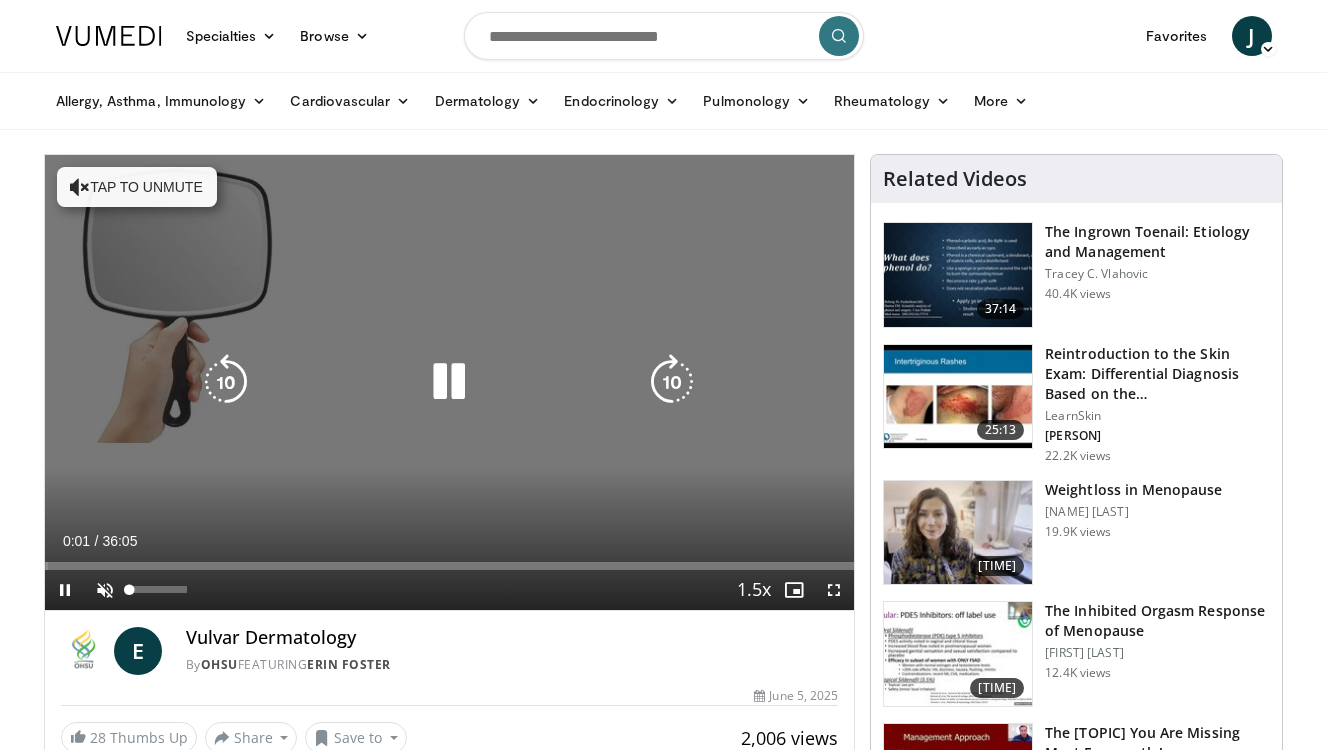 click at bounding box center (105, 590) 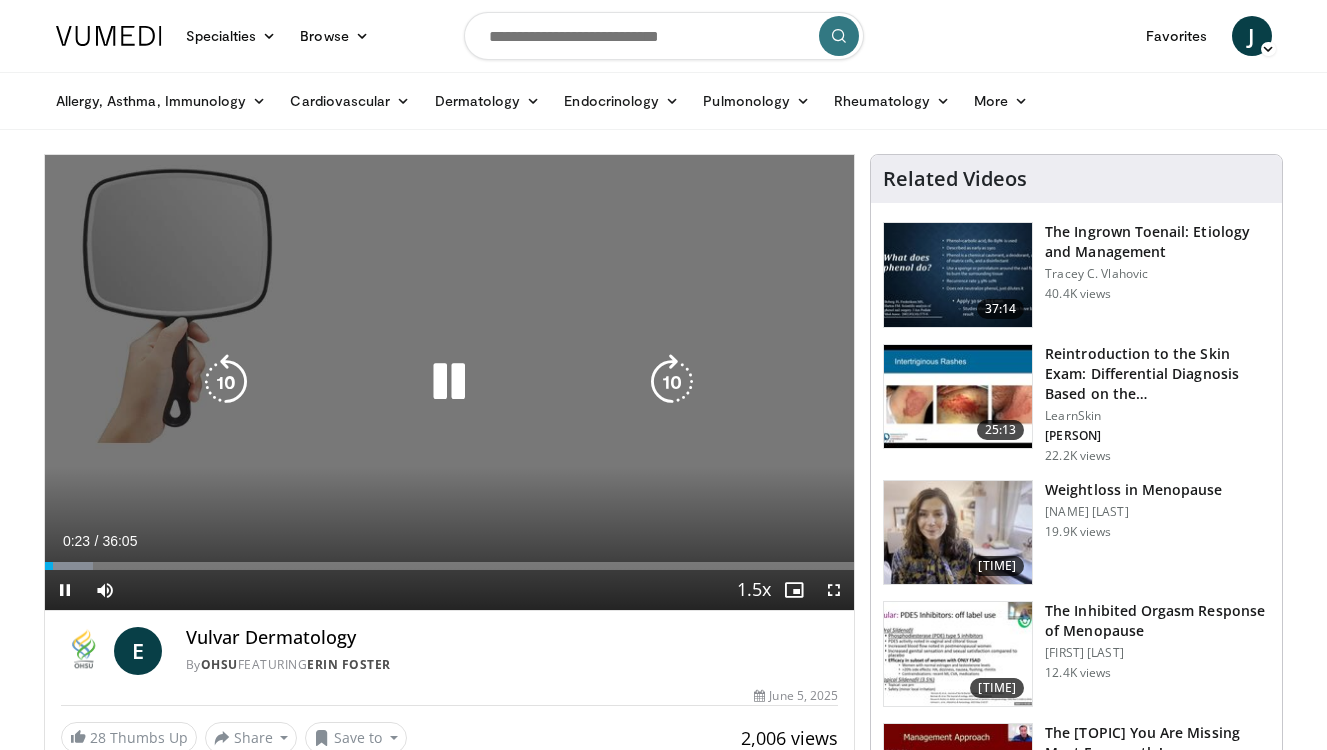 click at bounding box center [449, 382] 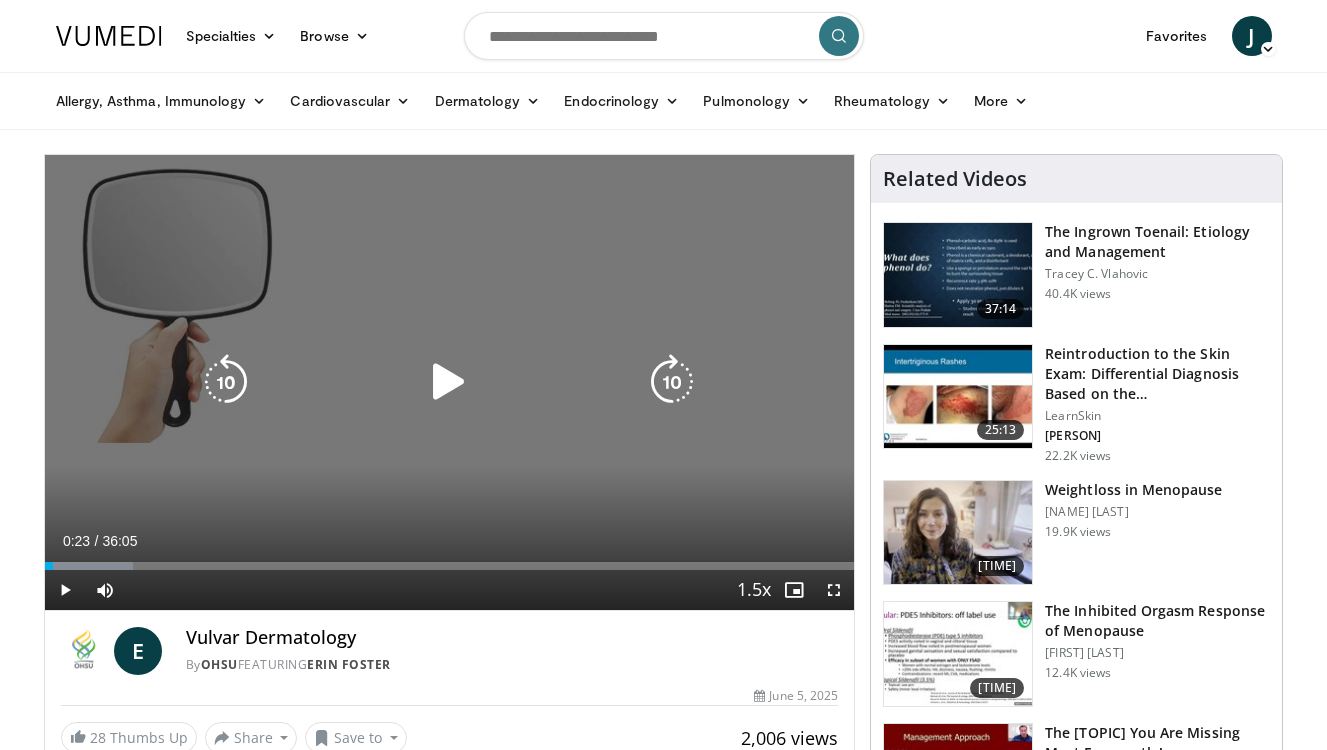 click at bounding box center (449, 382) 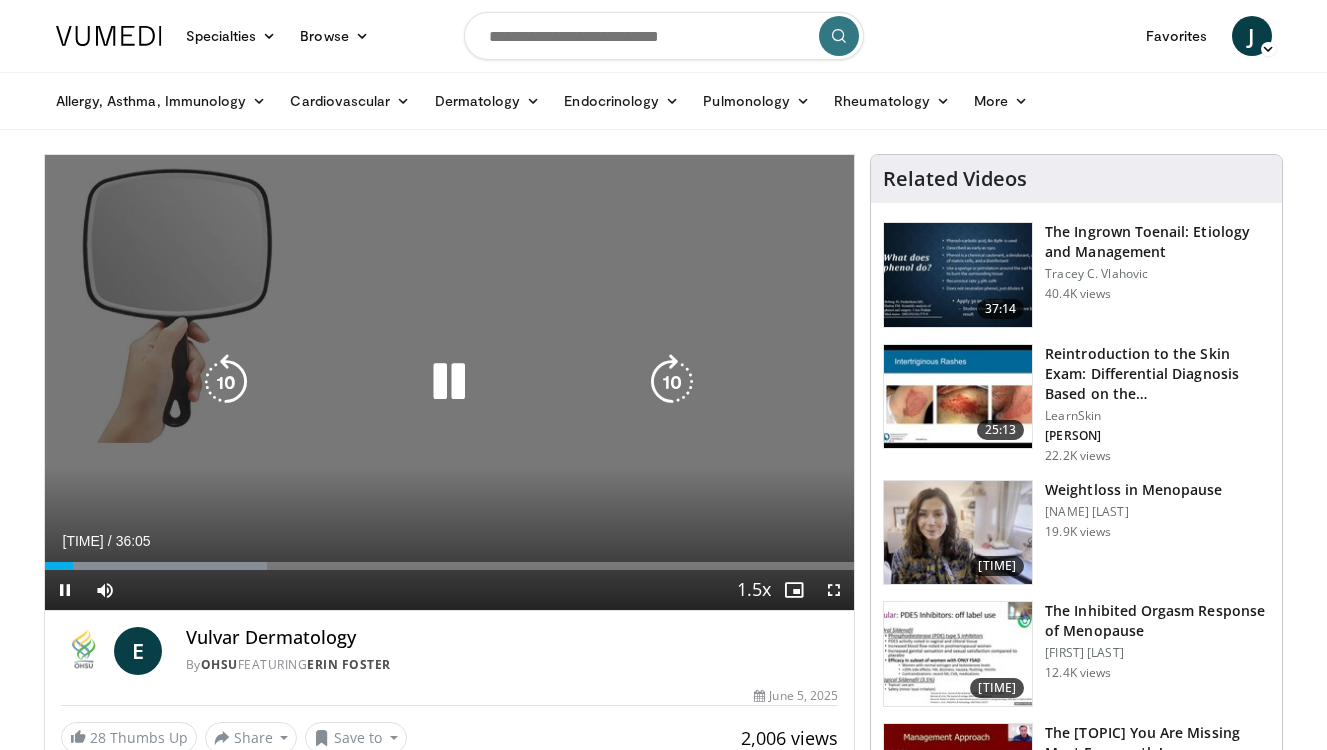 click at bounding box center [449, 382] 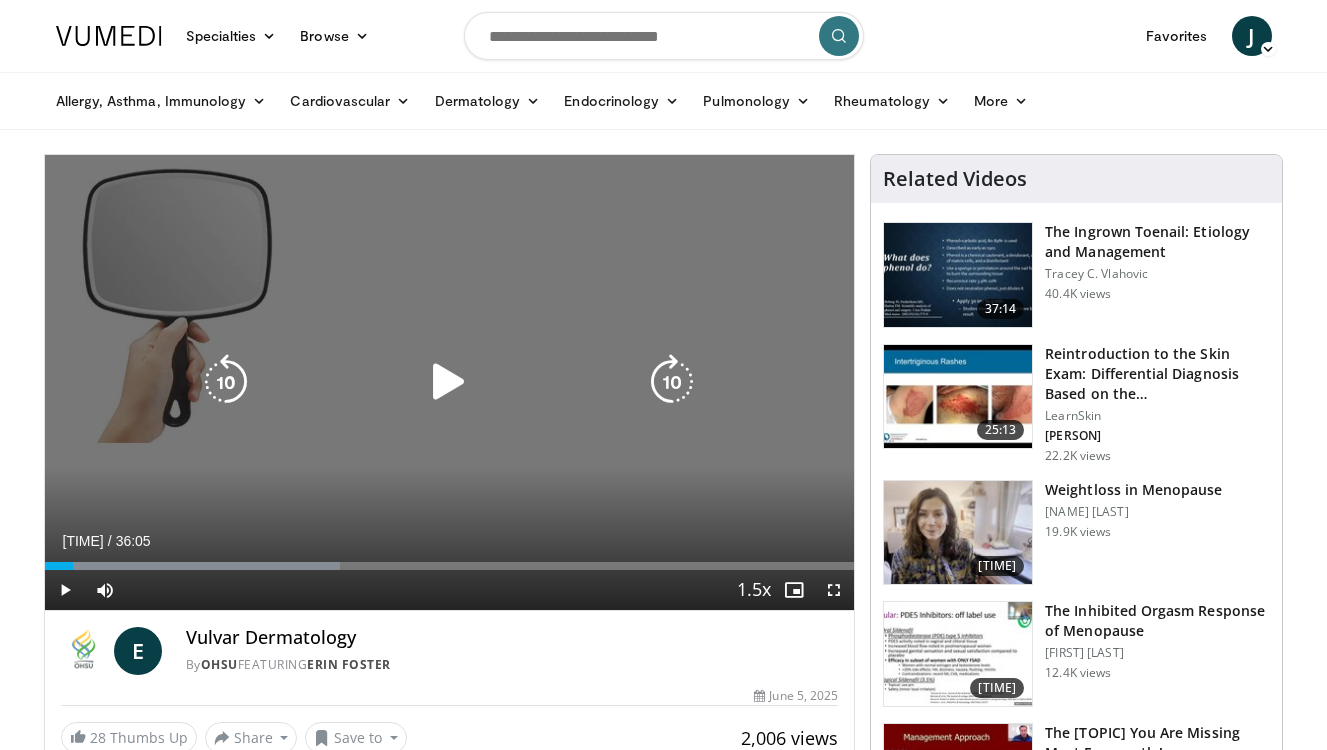 click at bounding box center [449, 382] 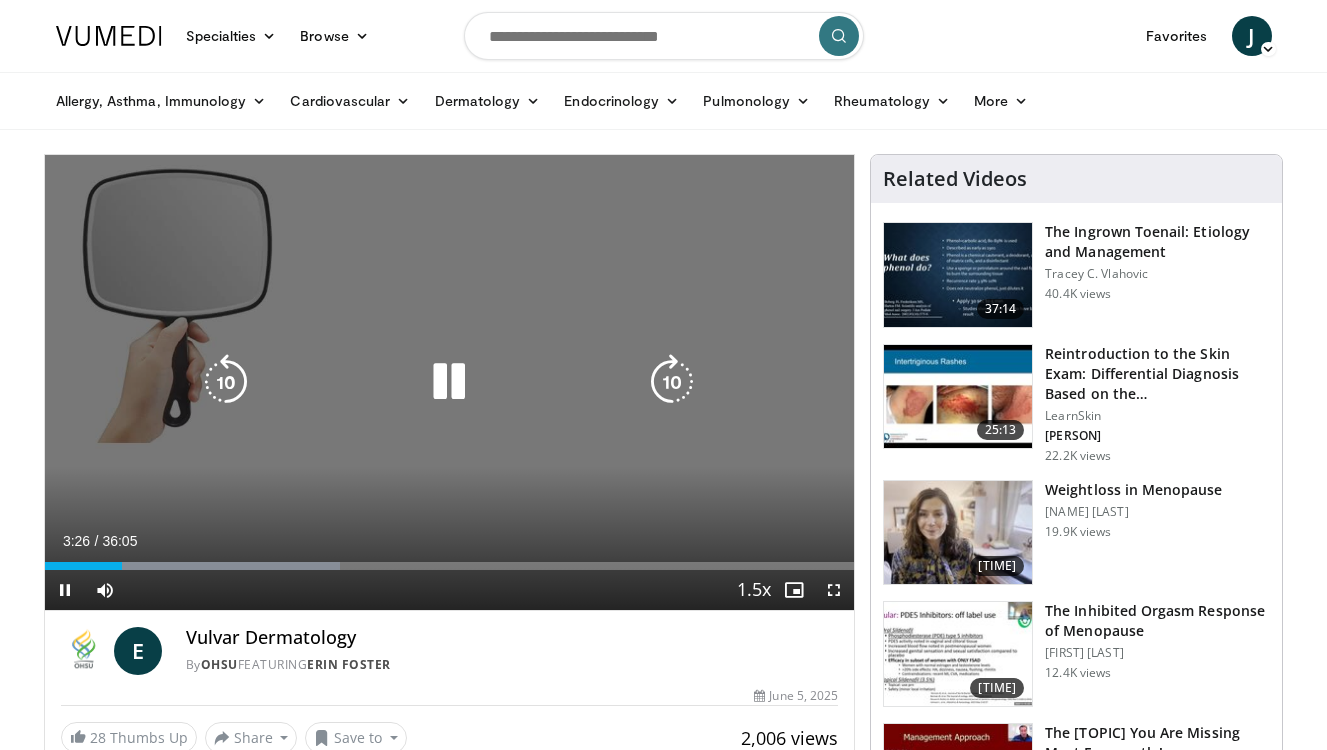 click at bounding box center (449, 382) 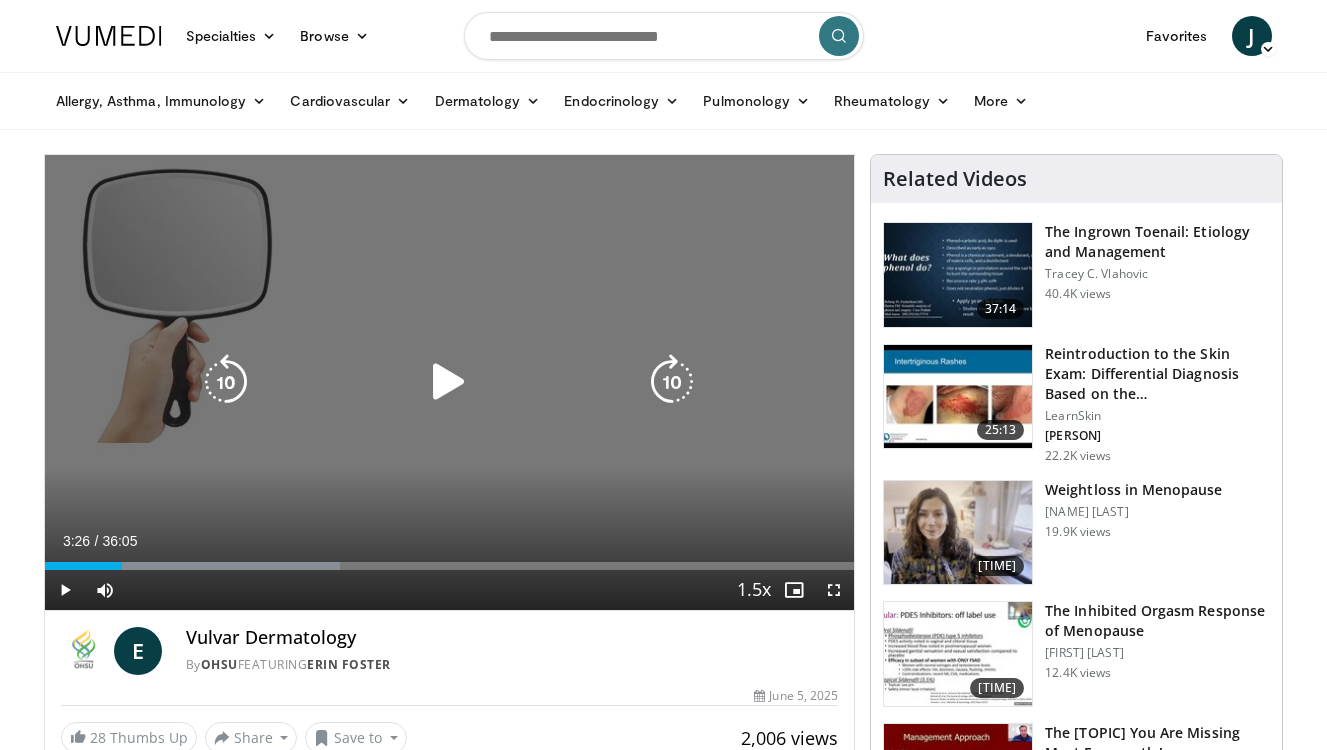 click at bounding box center (449, 382) 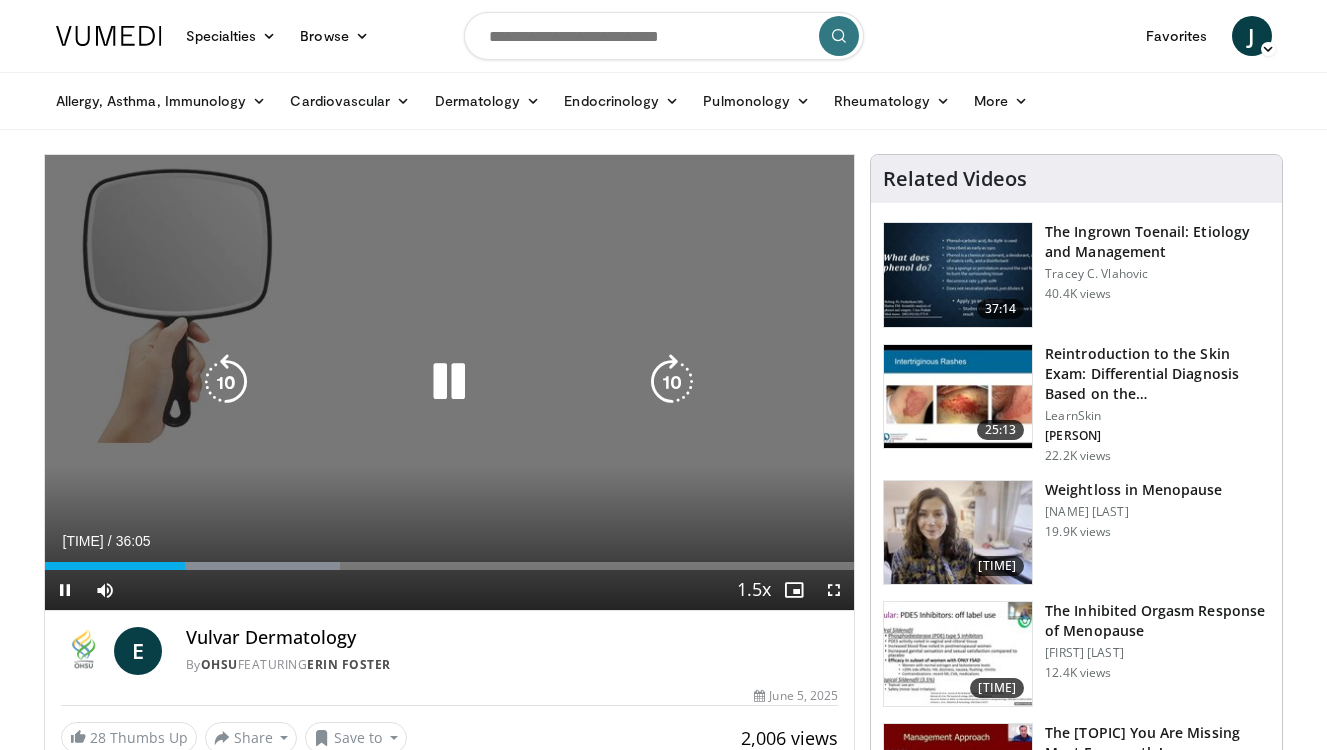 click at bounding box center (449, 382) 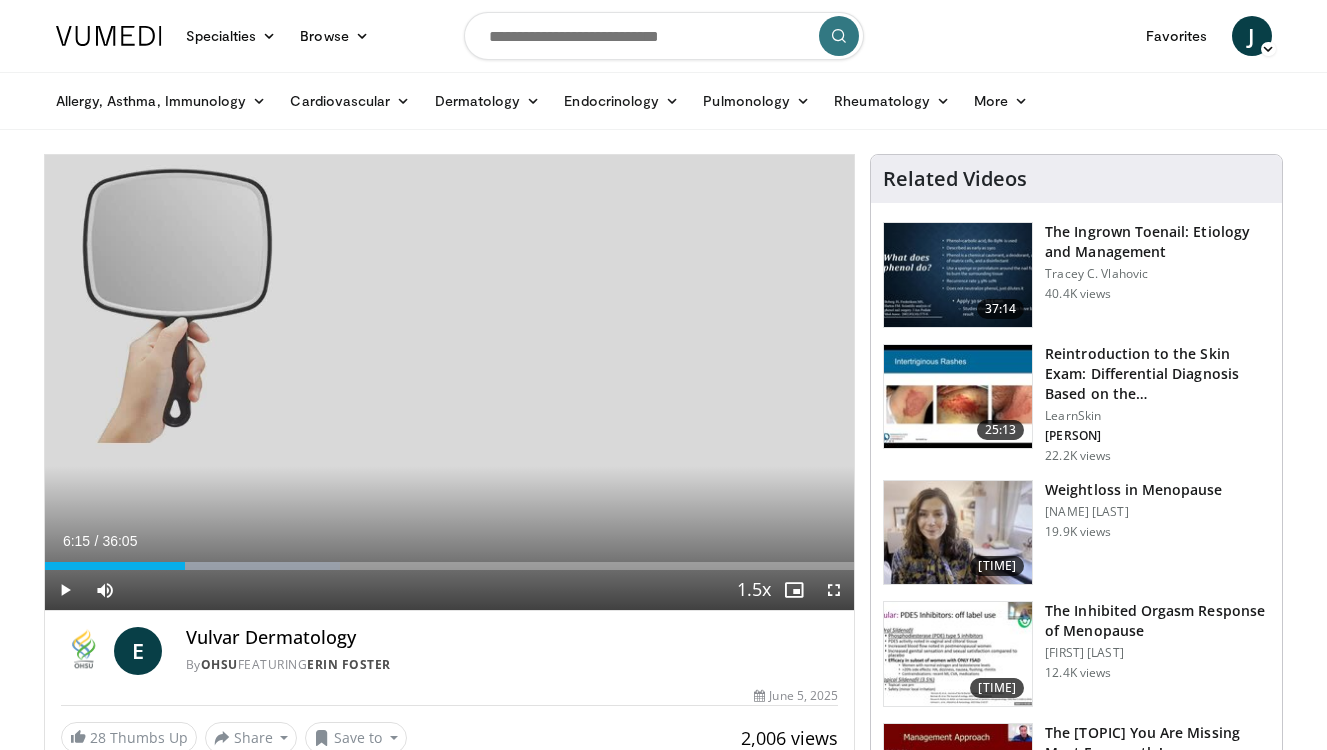 click at bounding box center (65, 590) 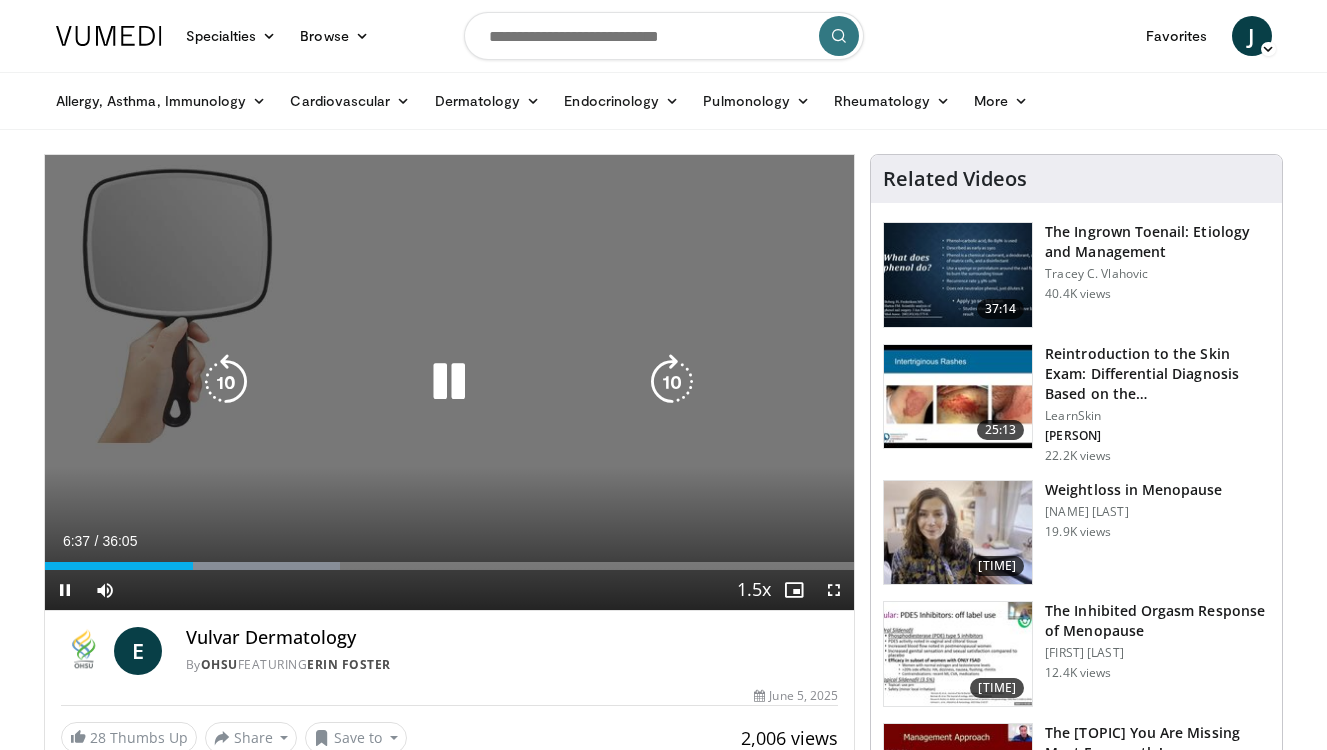 click at bounding box center [449, 382] 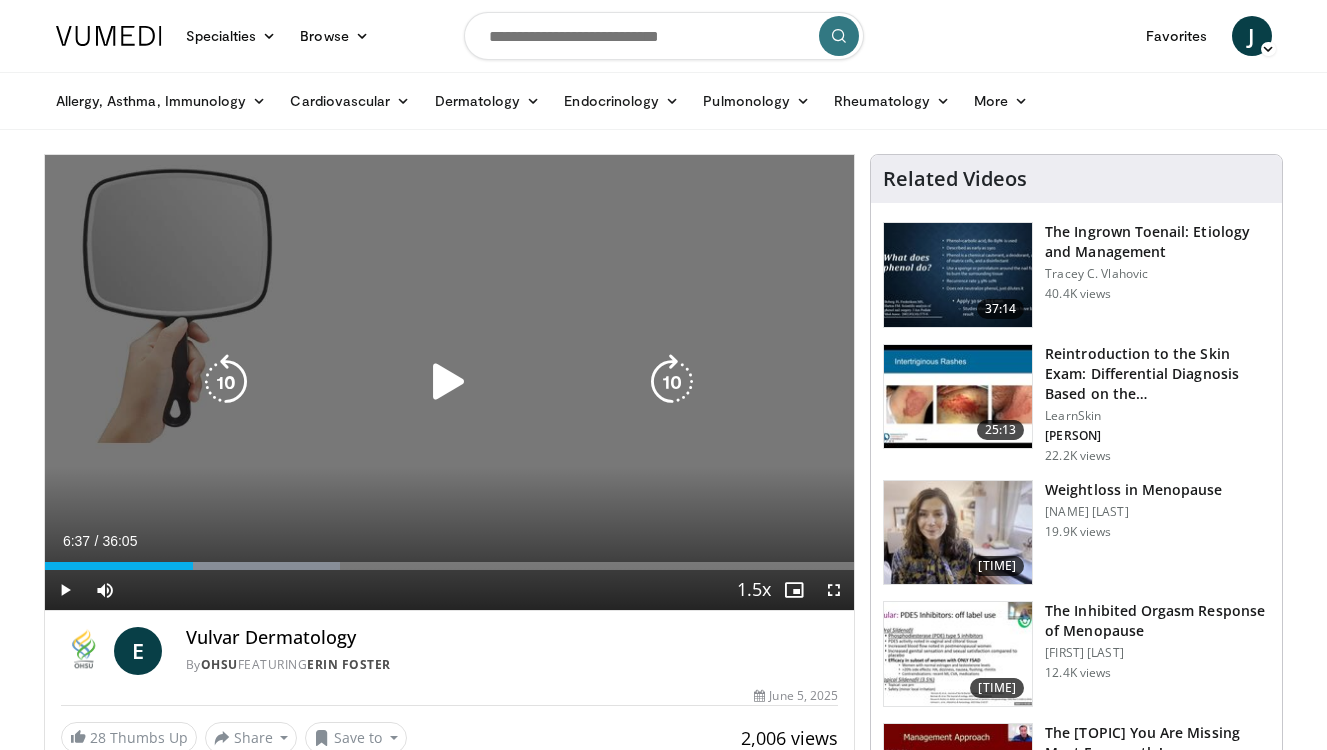 click at bounding box center (449, 382) 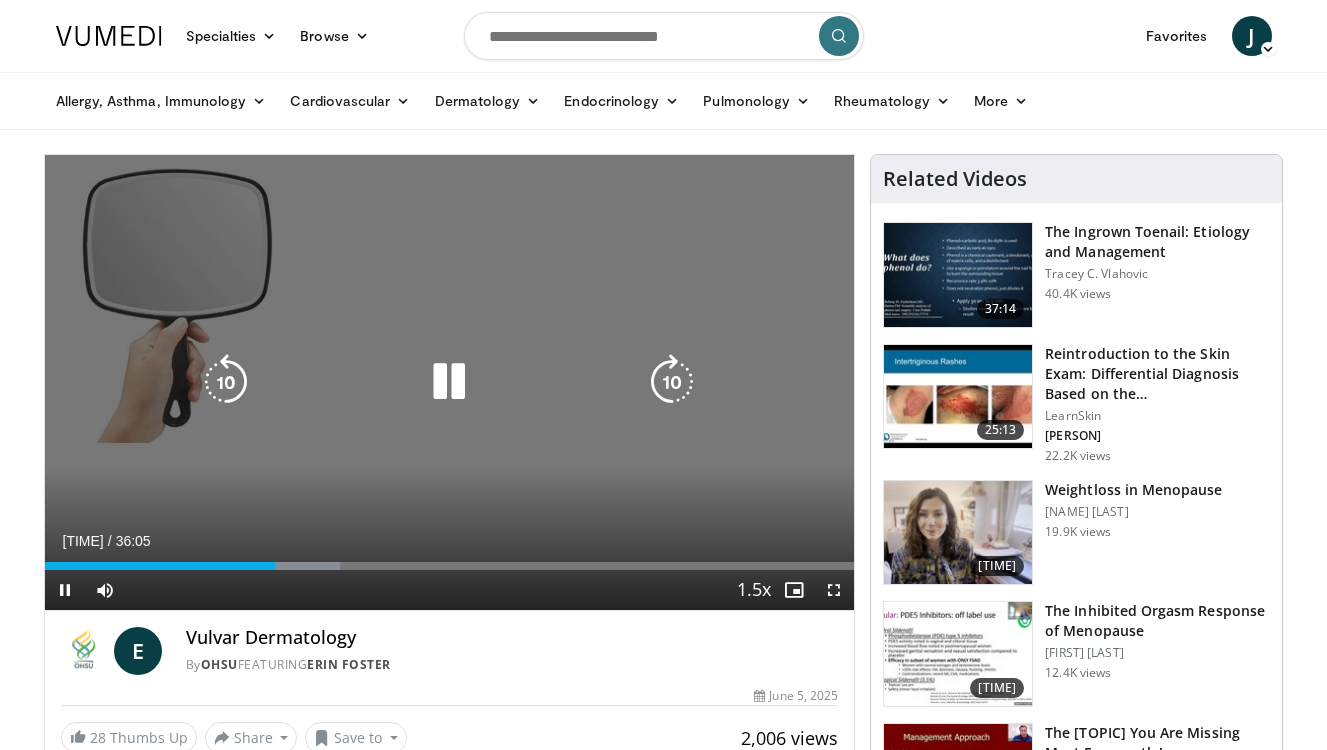 click at bounding box center (449, 382) 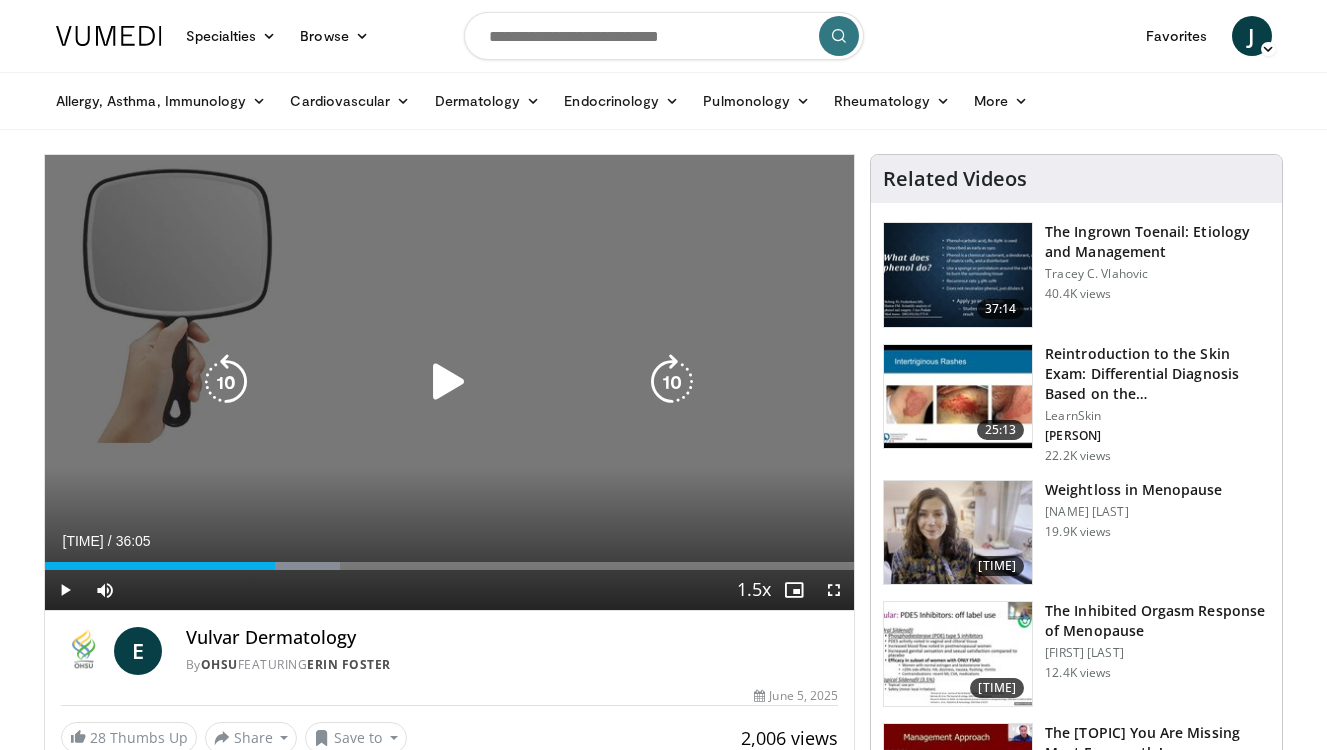 click at bounding box center [449, 382] 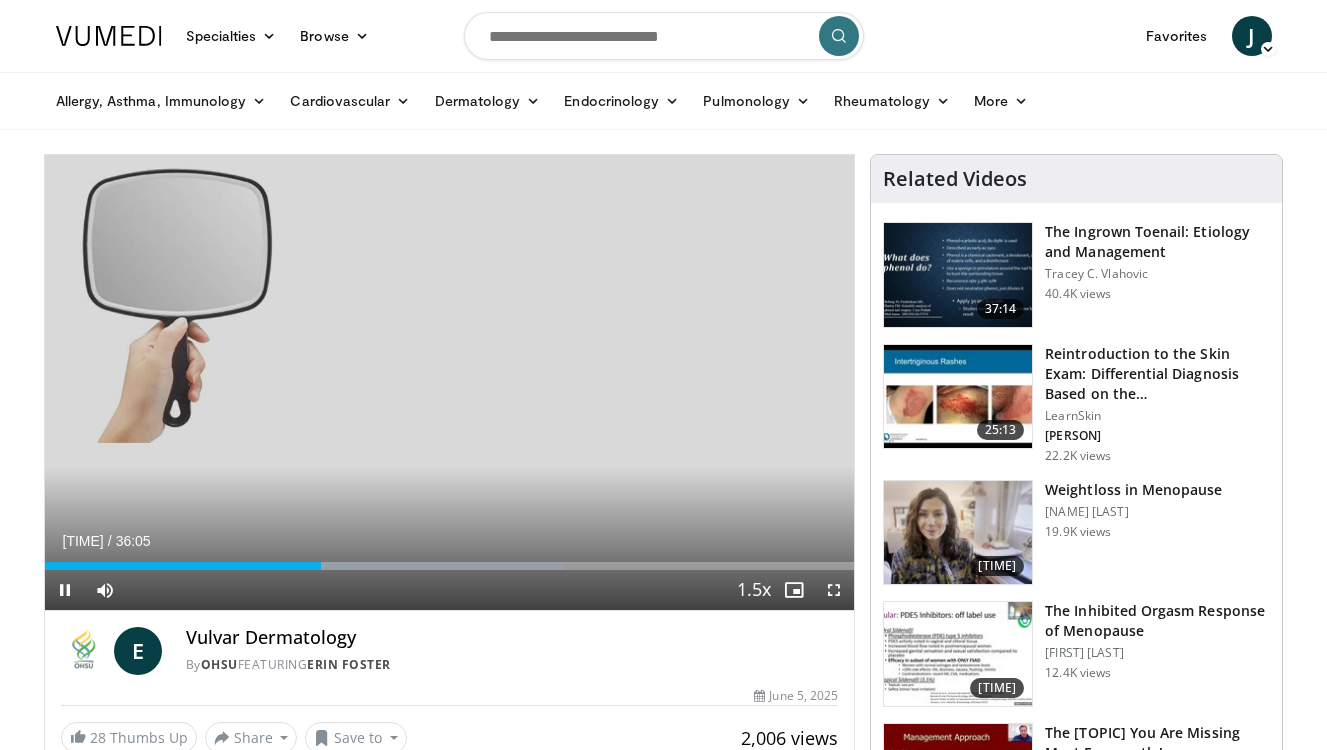 click at bounding box center [834, 590] 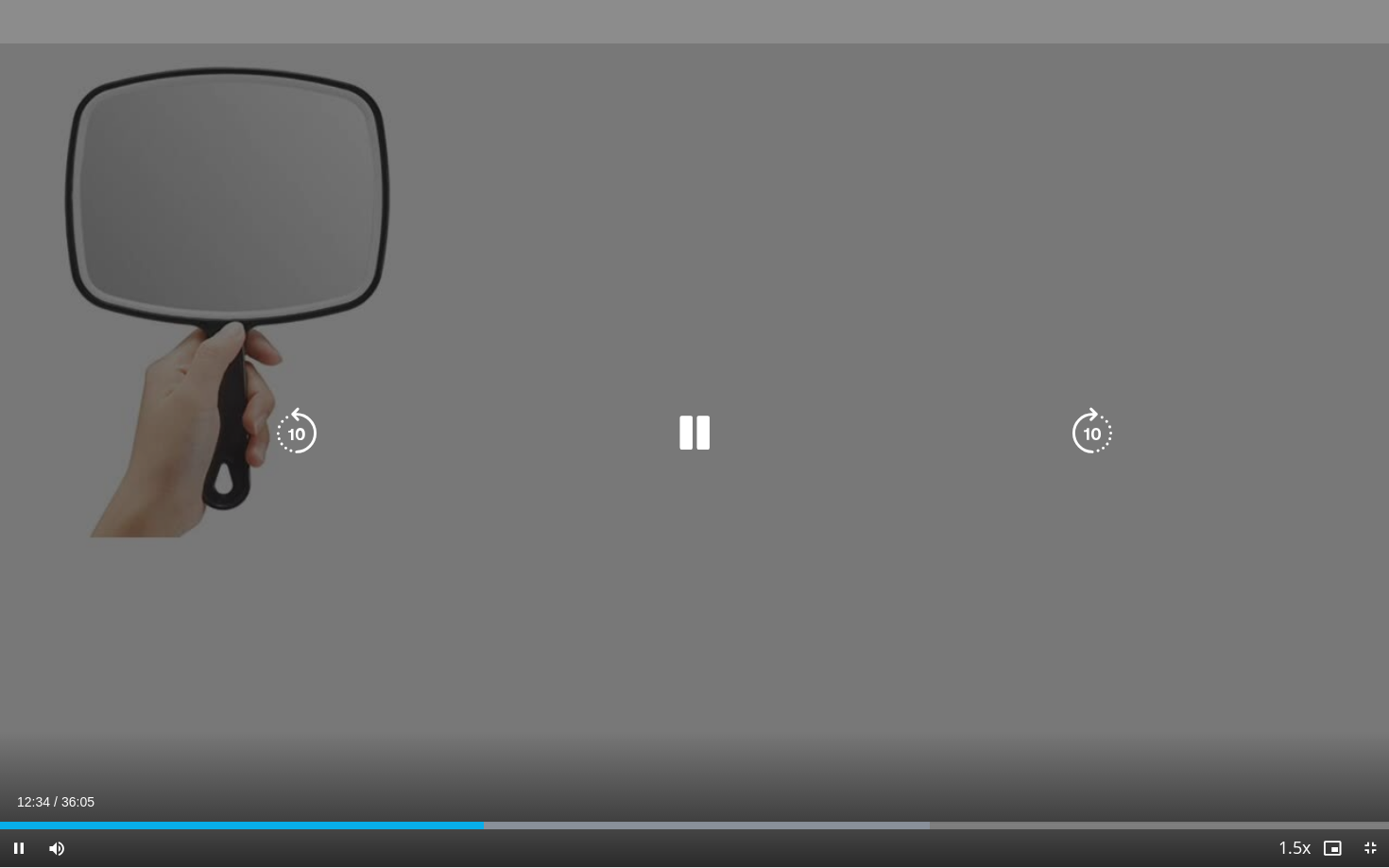 click at bounding box center [694, 434] 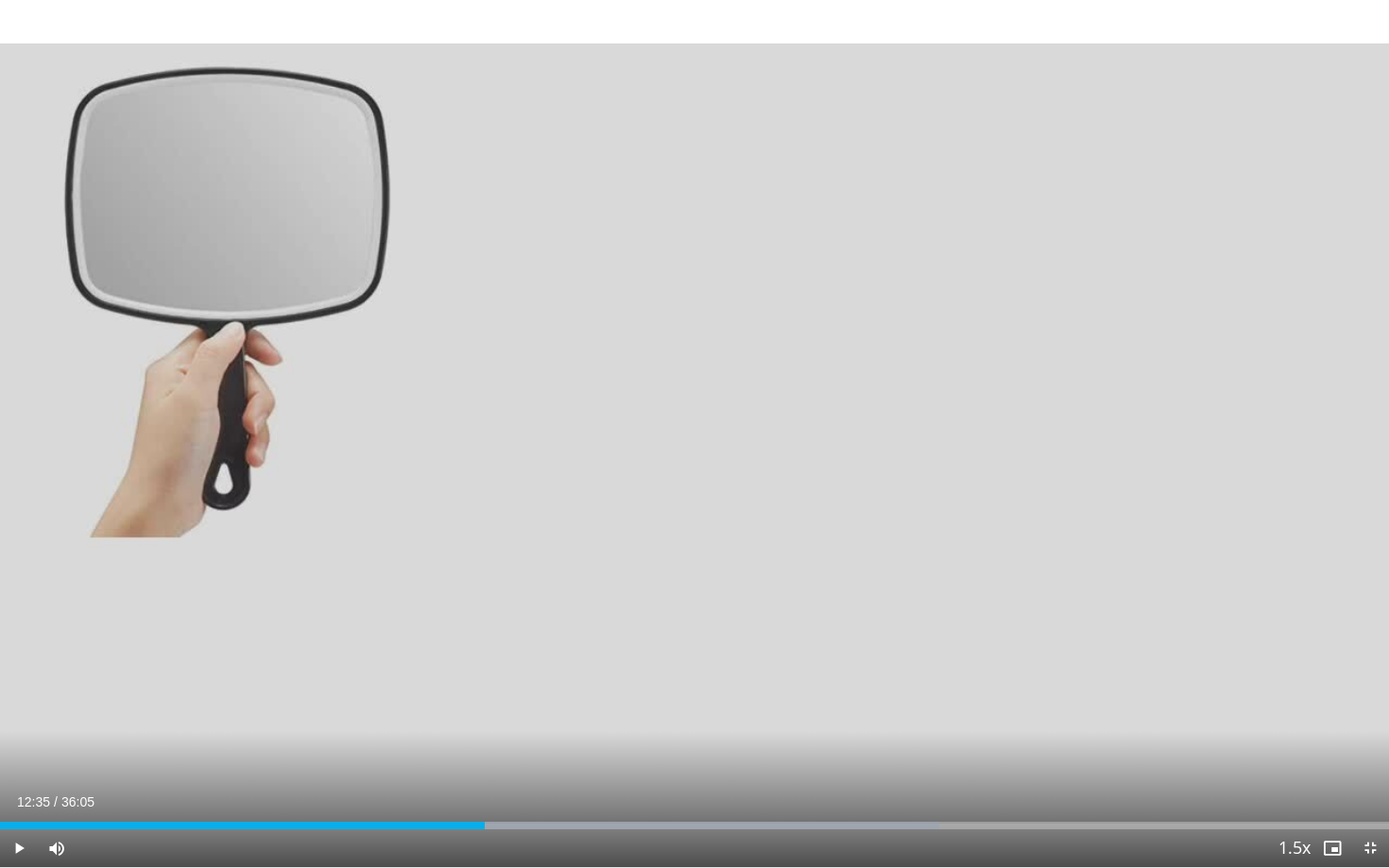 click at bounding box center [1370, 848] 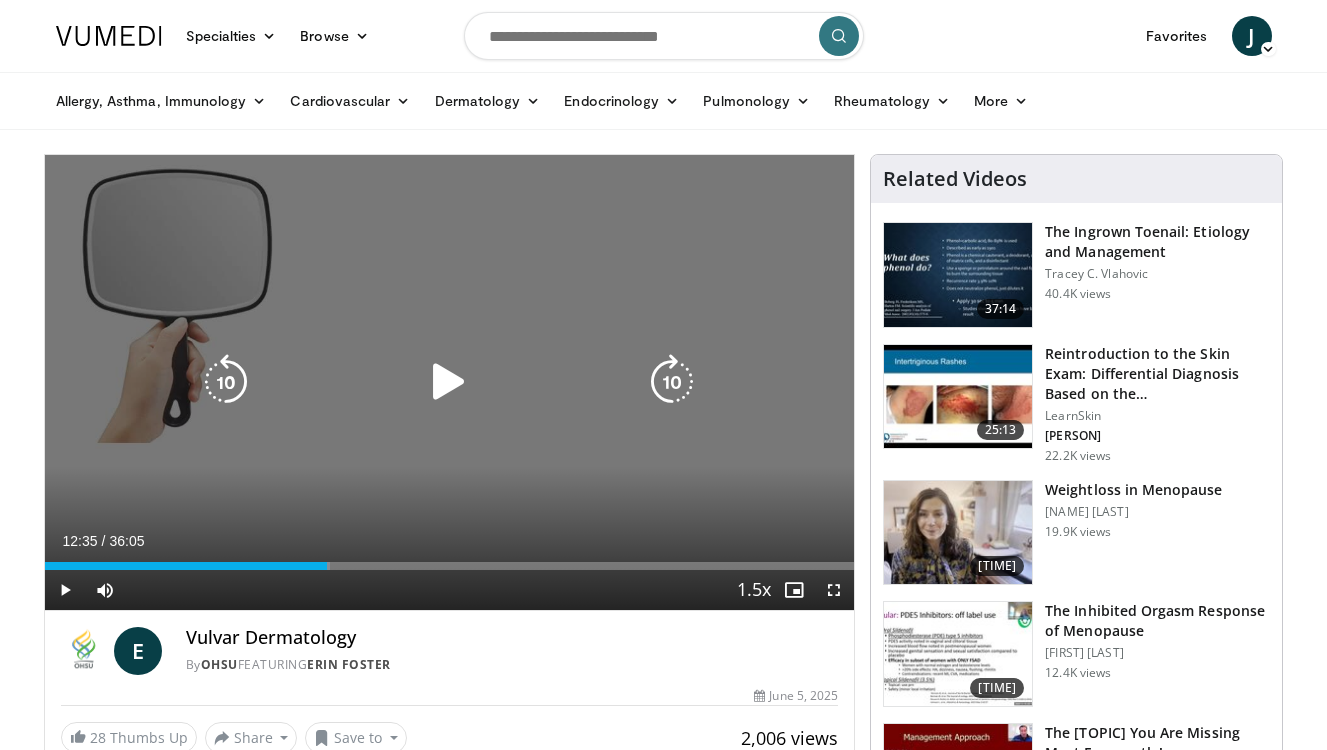click at bounding box center [449, 382] 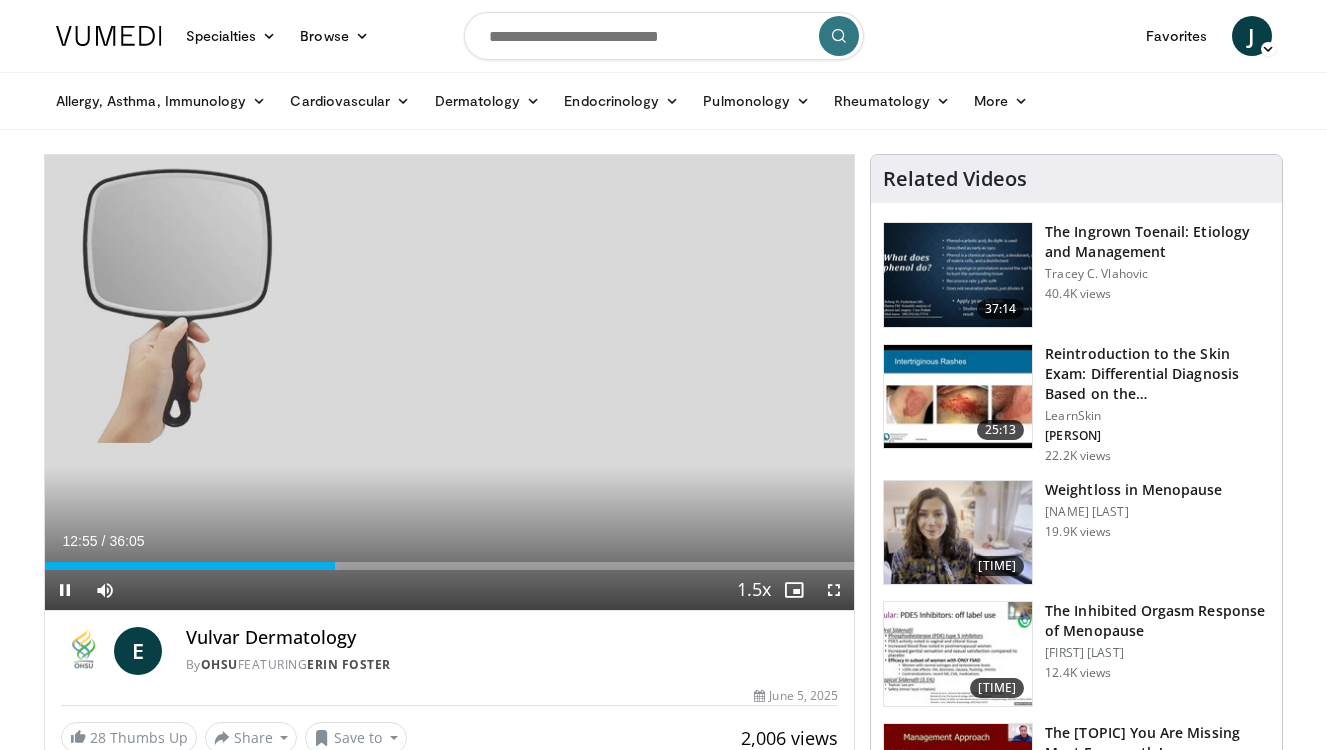 click at bounding box center (834, 590) 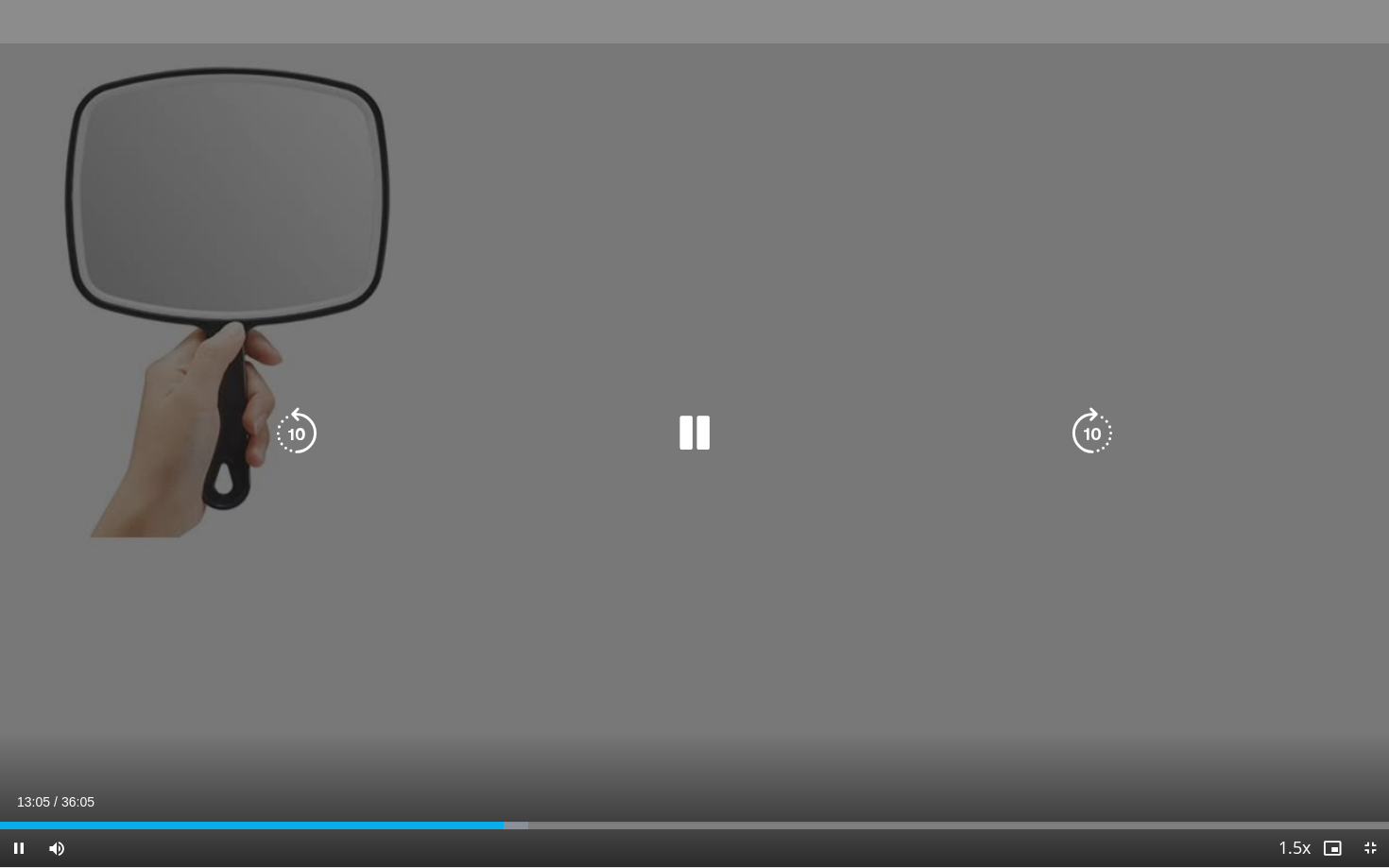 click at bounding box center (694, 434) 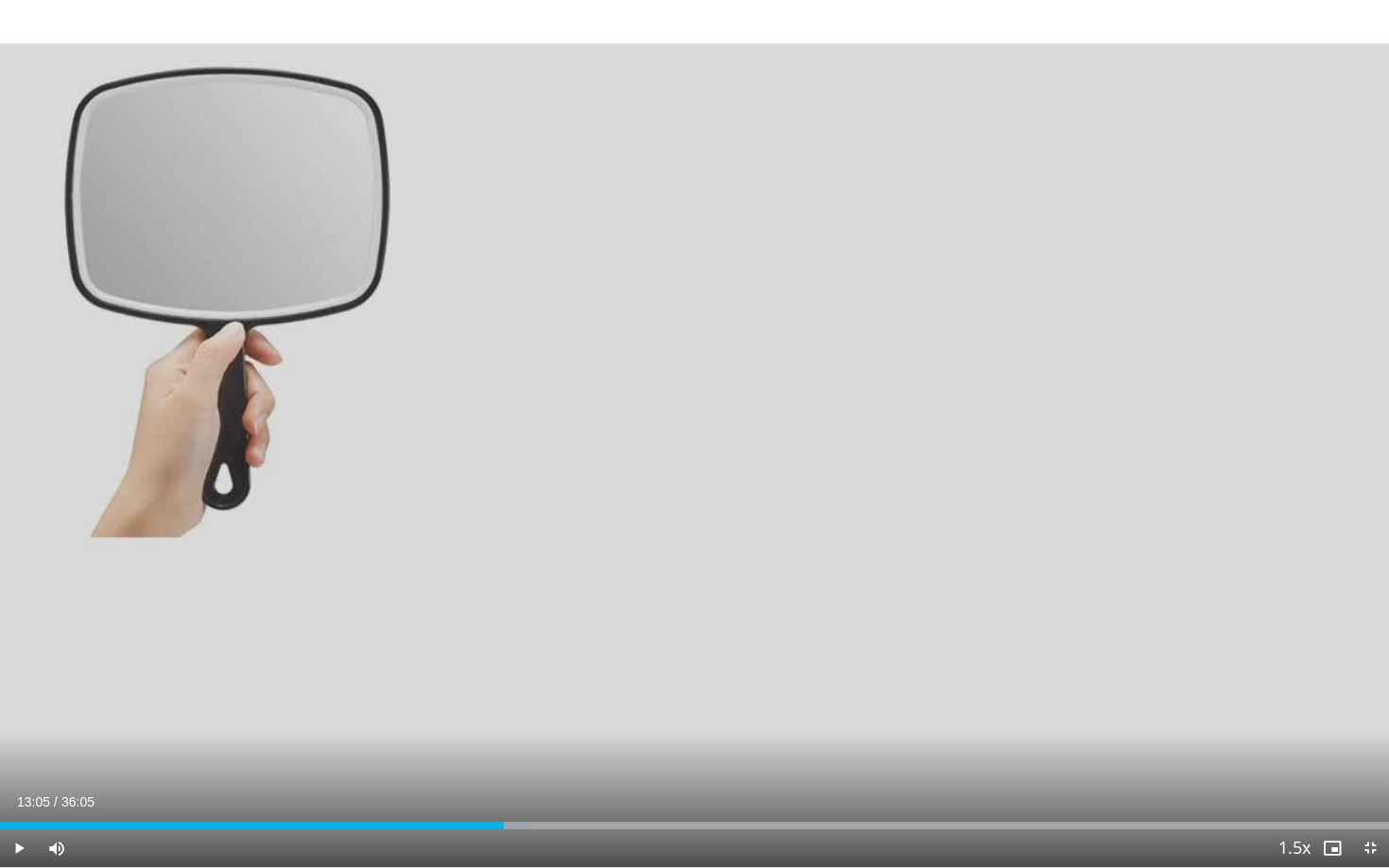 click at bounding box center (1370, 848) 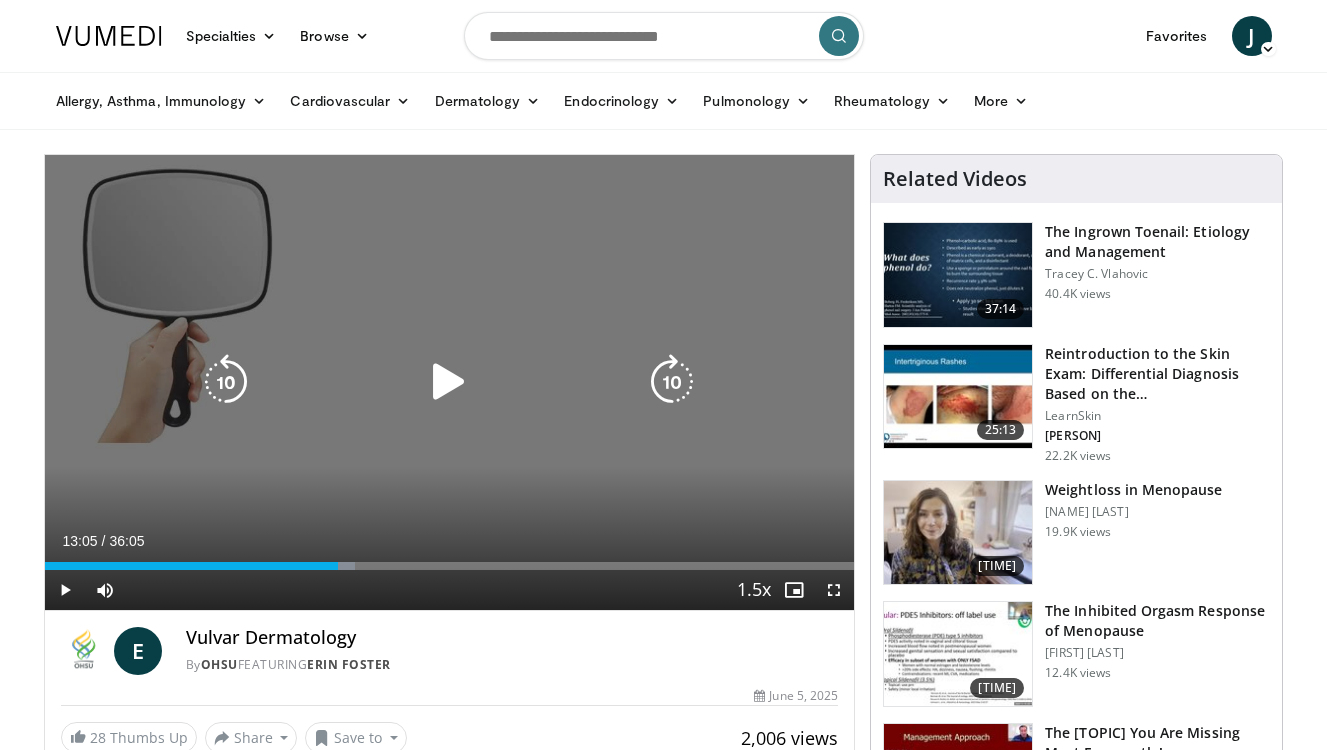 click at bounding box center (449, 382) 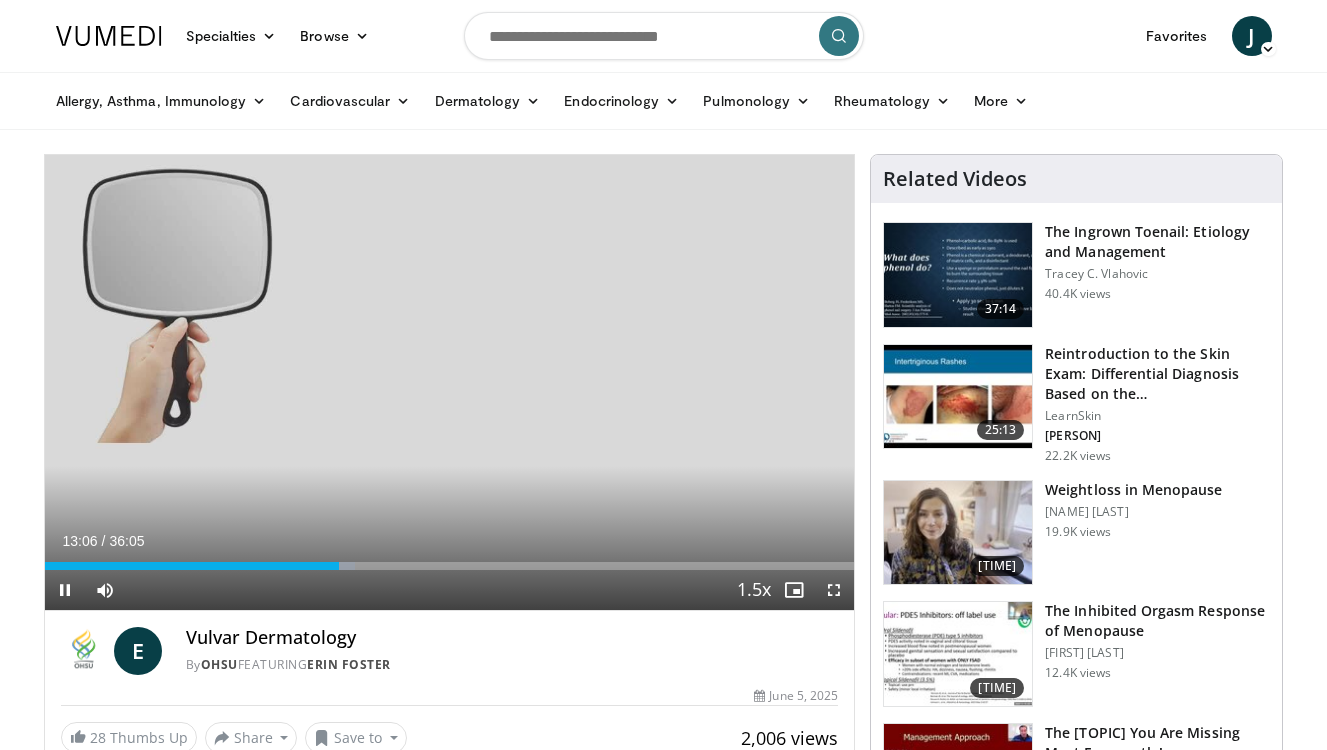 click at bounding box center [834, 590] 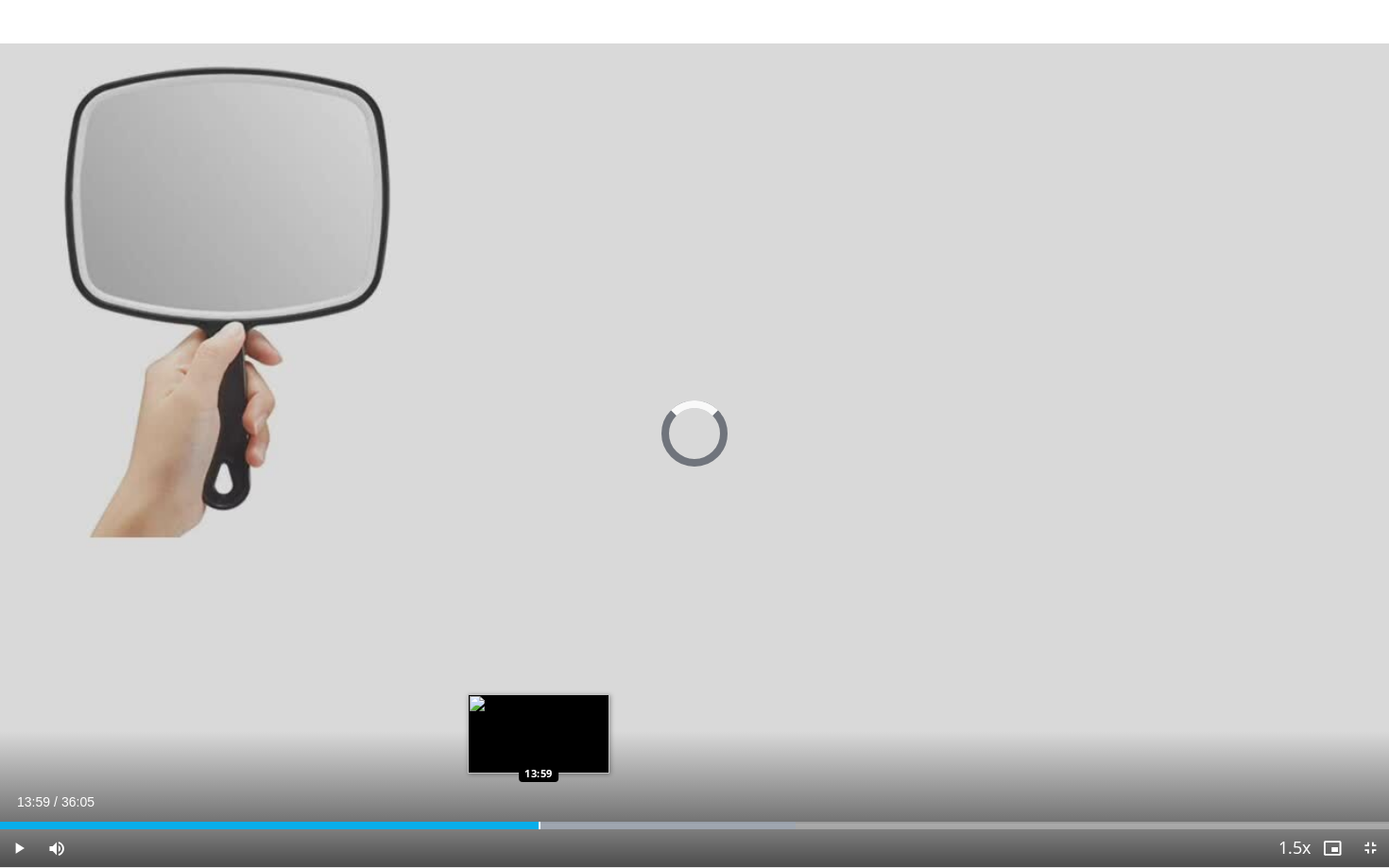 click at bounding box center [540, 825] 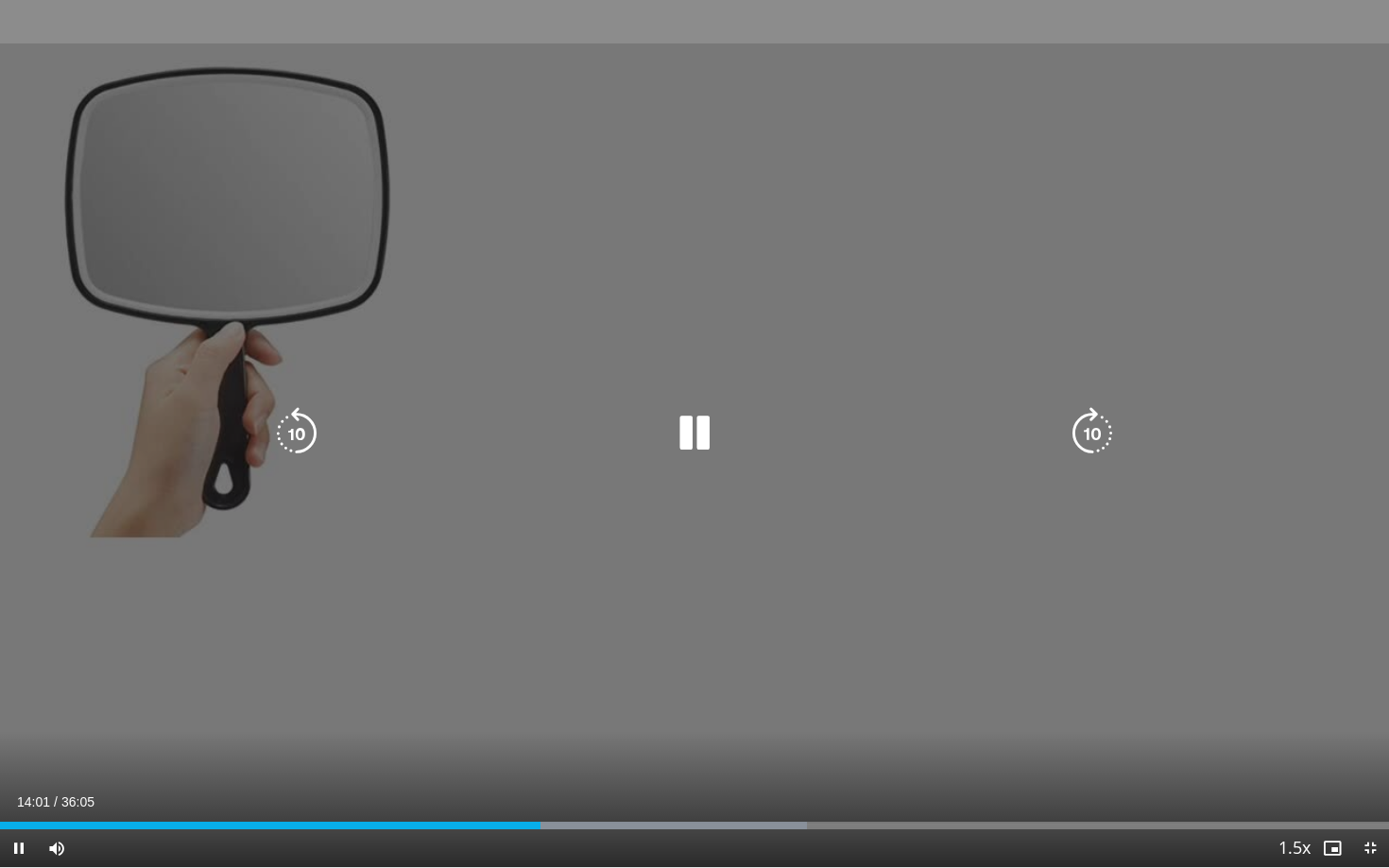 click at bounding box center [694, 434] 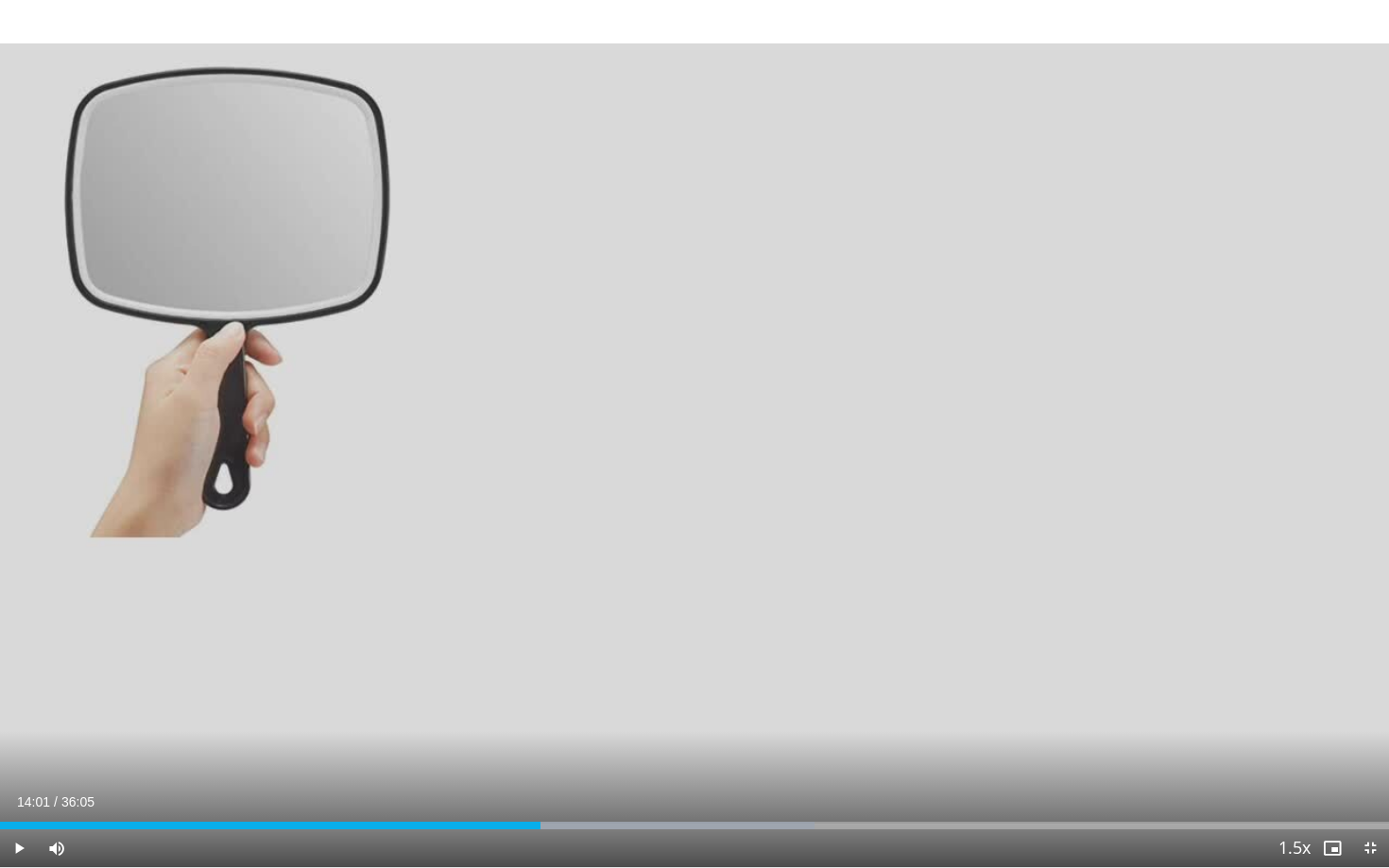 click at bounding box center (19, 848) 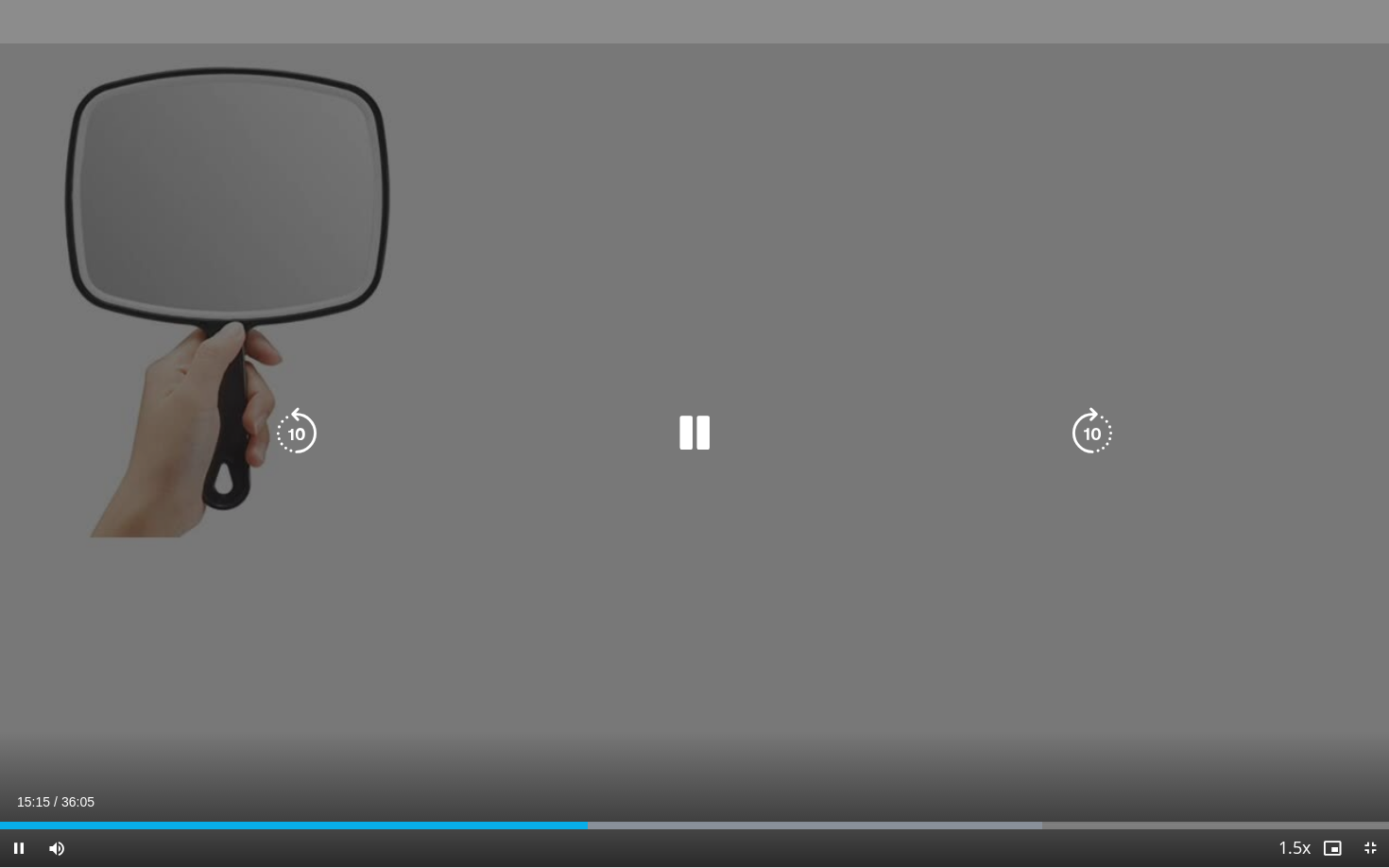 click at bounding box center [694, 434] 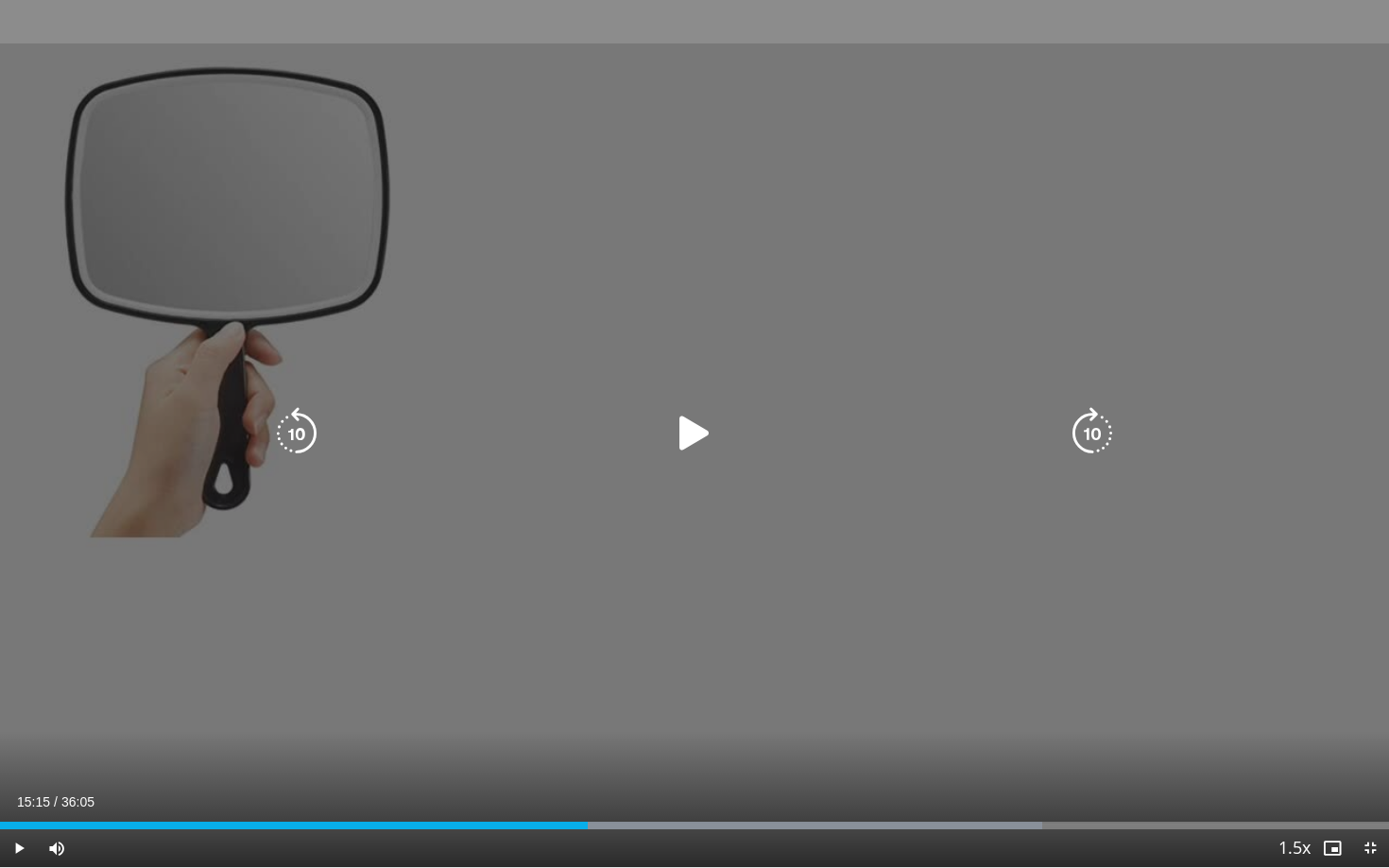 click at bounding box center (694, 434) 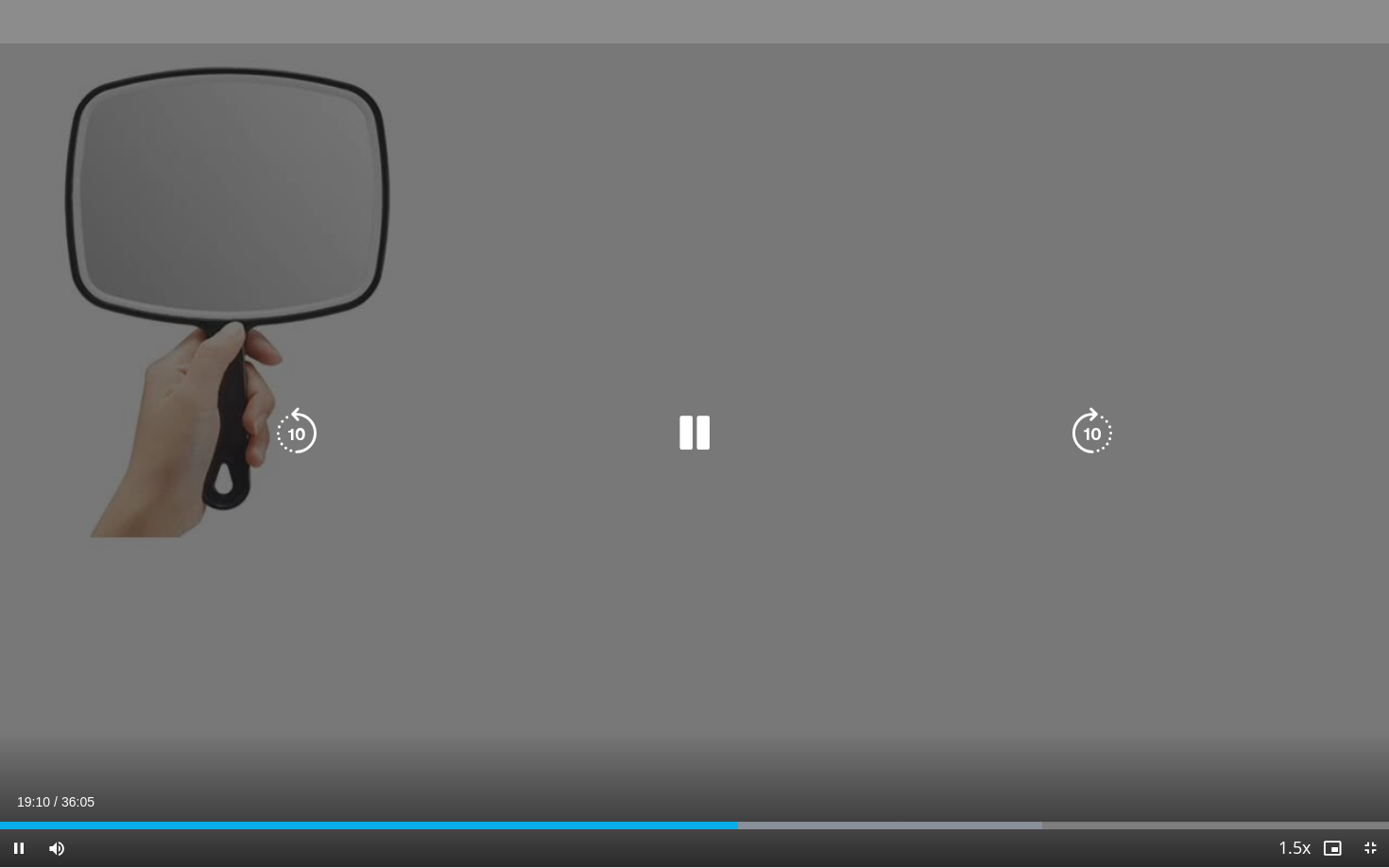 click at bounding box center [694, 434] 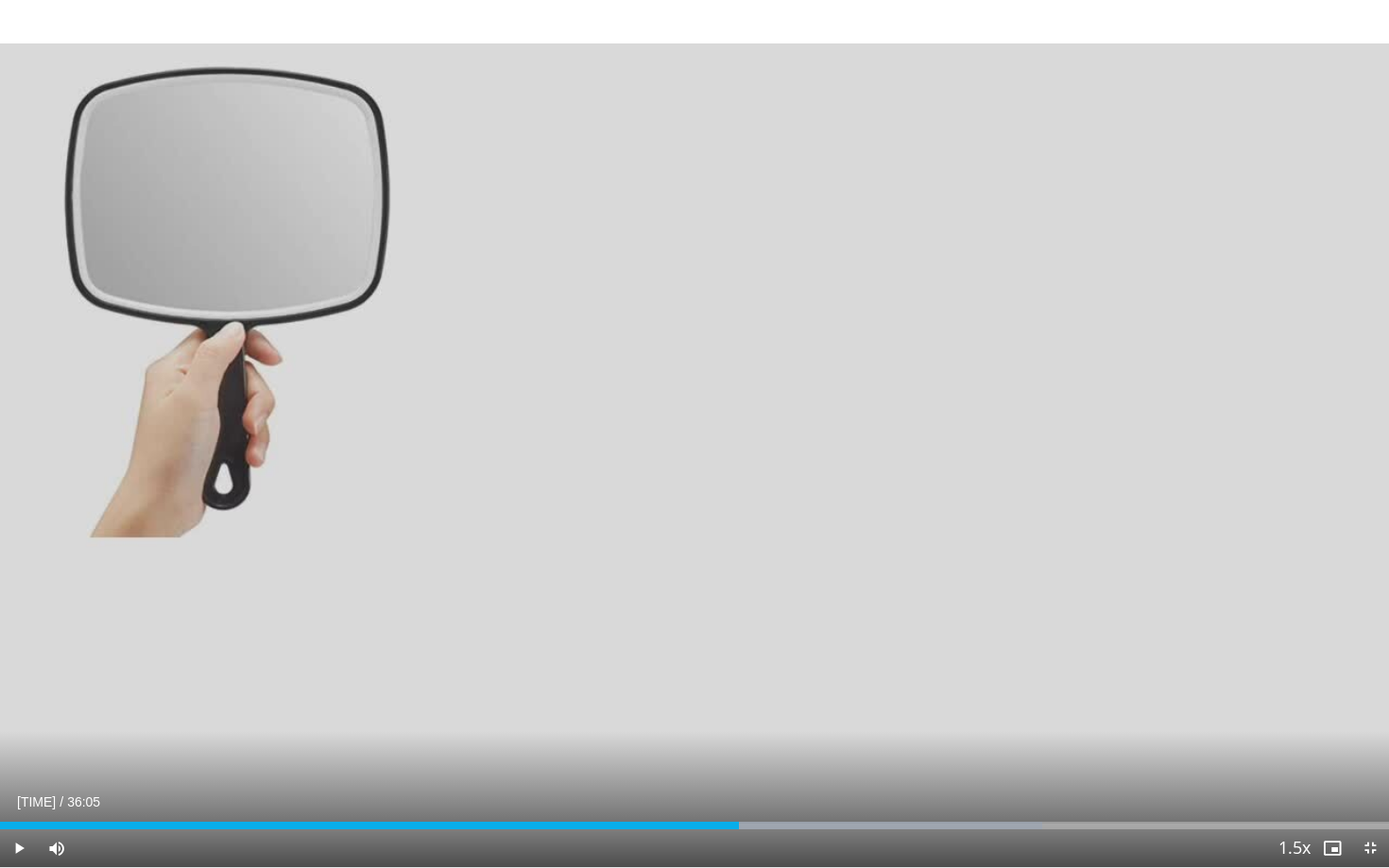 click at bounding box center [1370, 848] 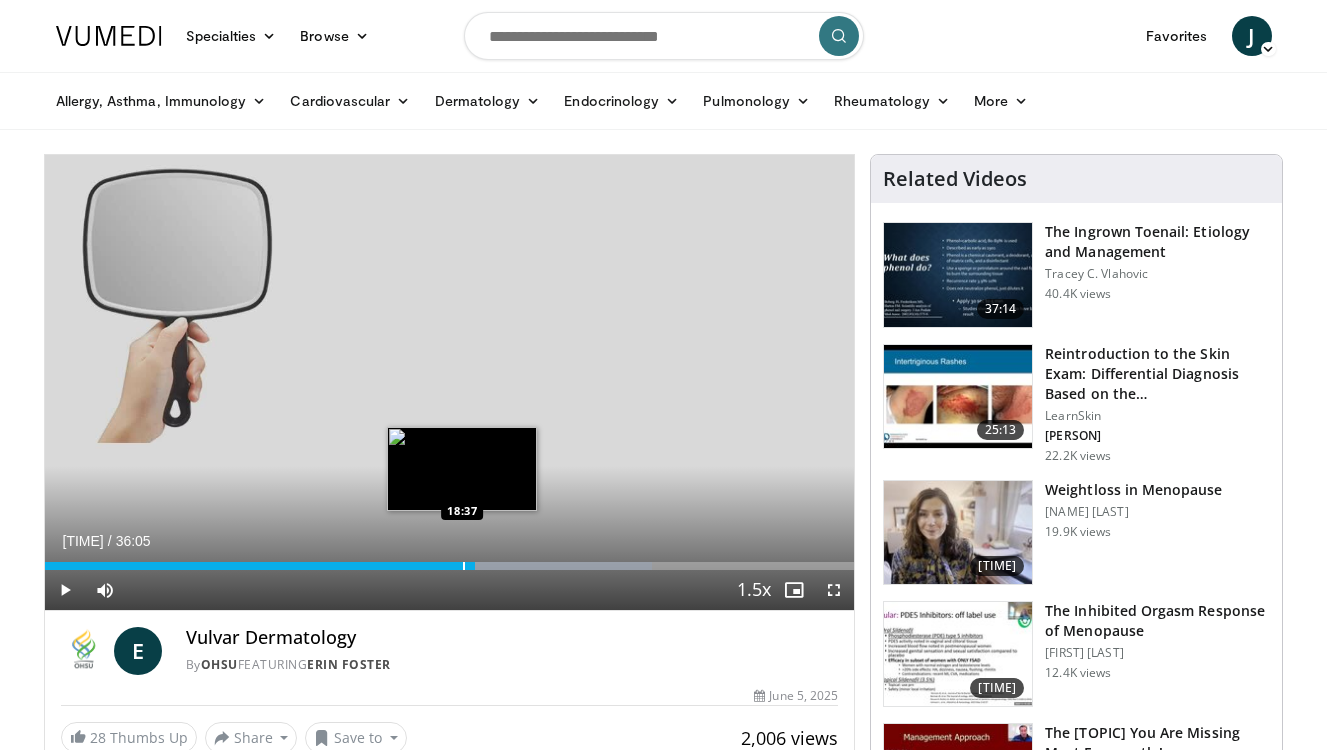 click at bounding box center [464, 566] 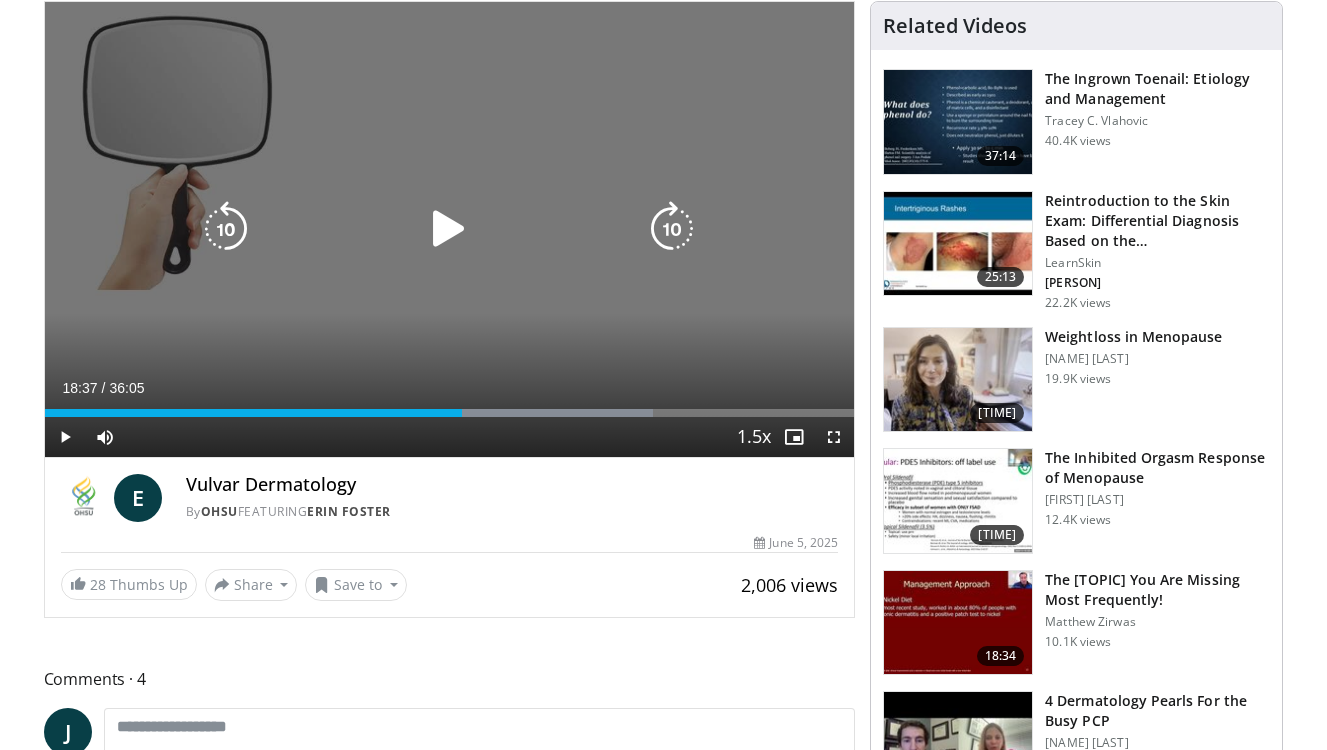 scroll, scrollTop: 157, scrollLeft: 0, axis: vertical 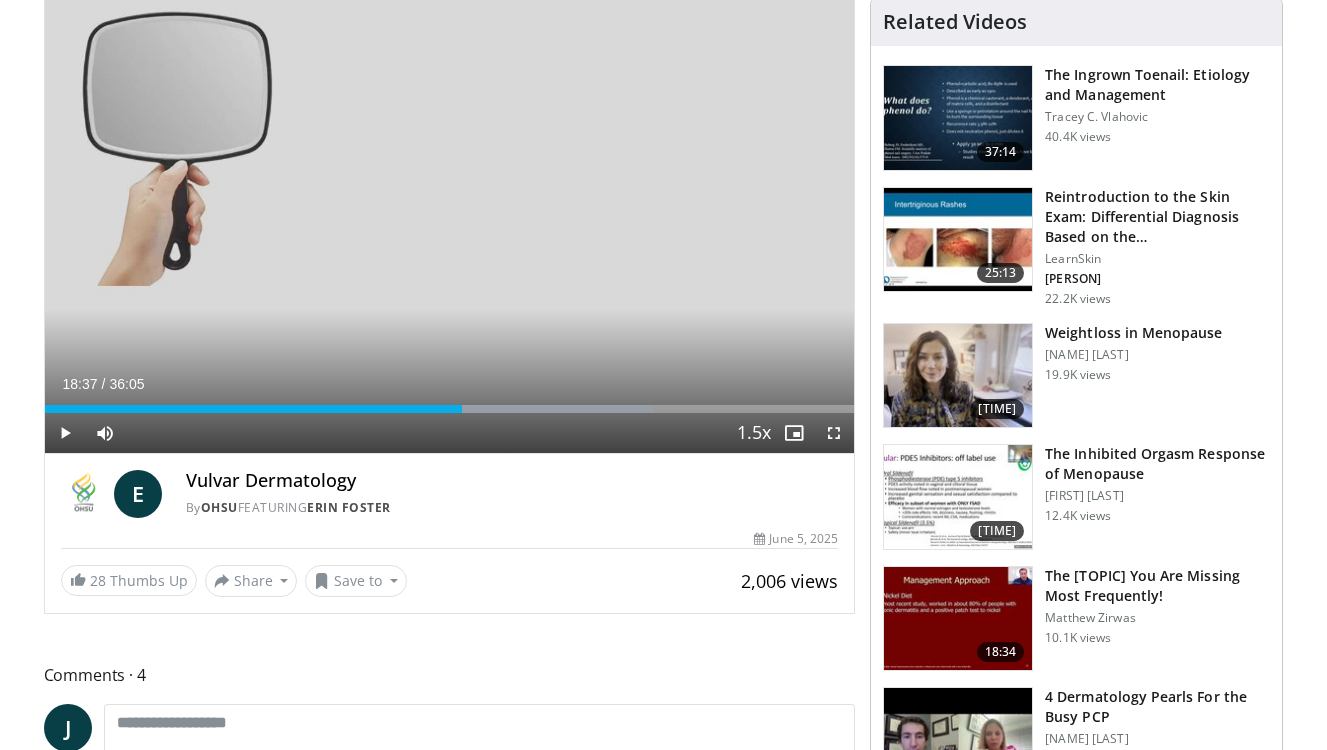 click at bounding box center (65, 433) 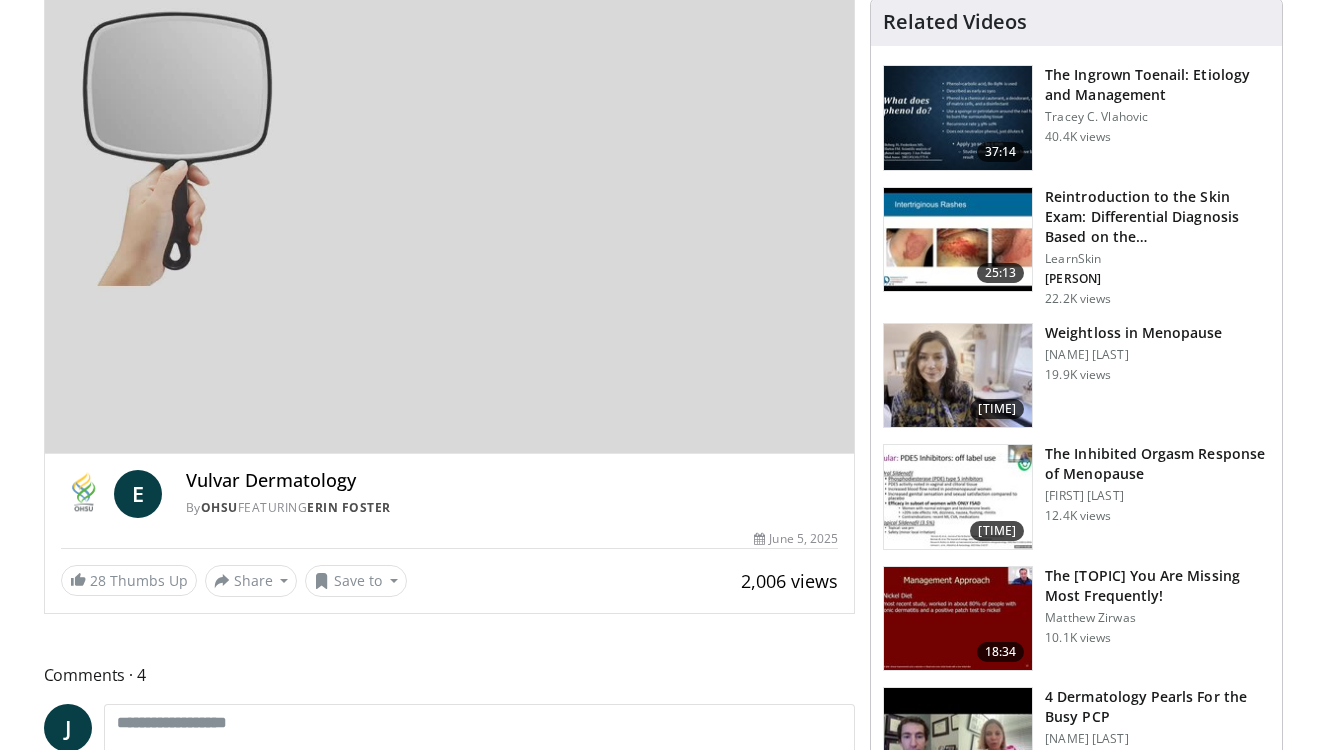 click on "**********" at bounding box center [450, 226] 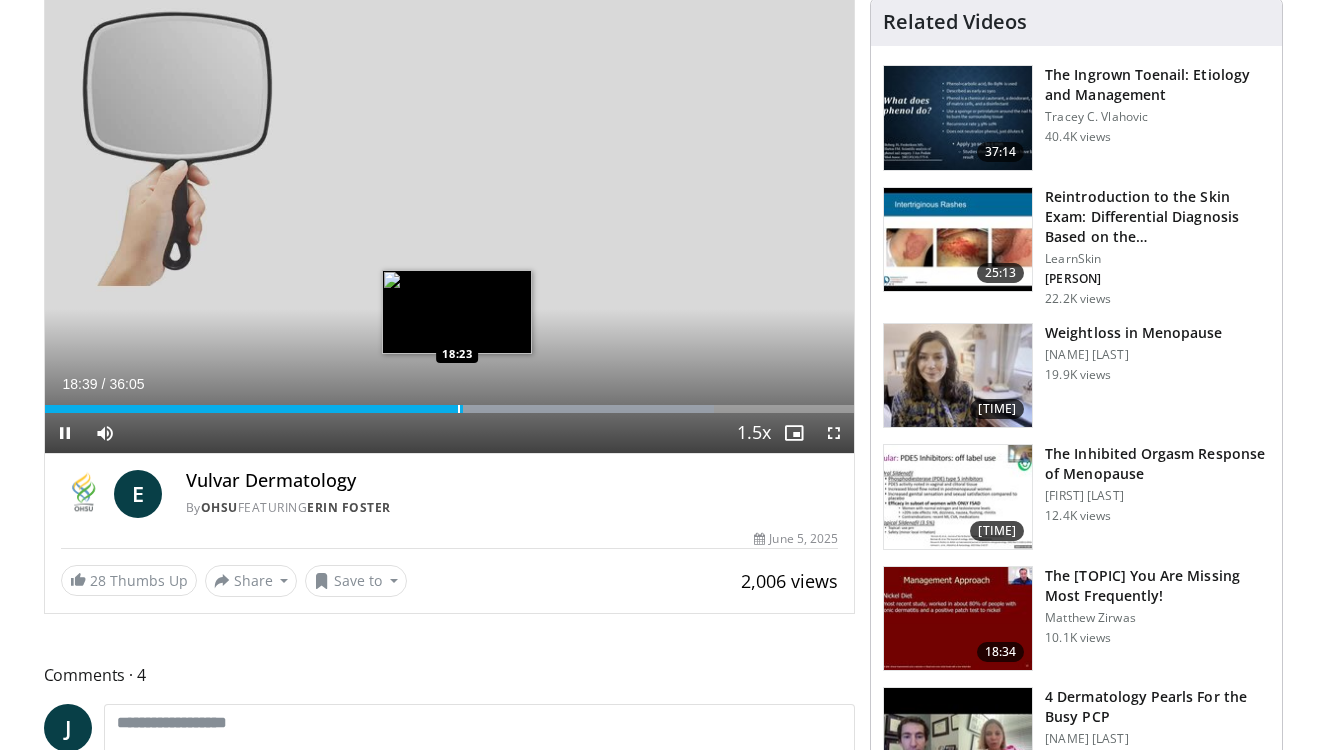 click at bounding box center [459, 409] 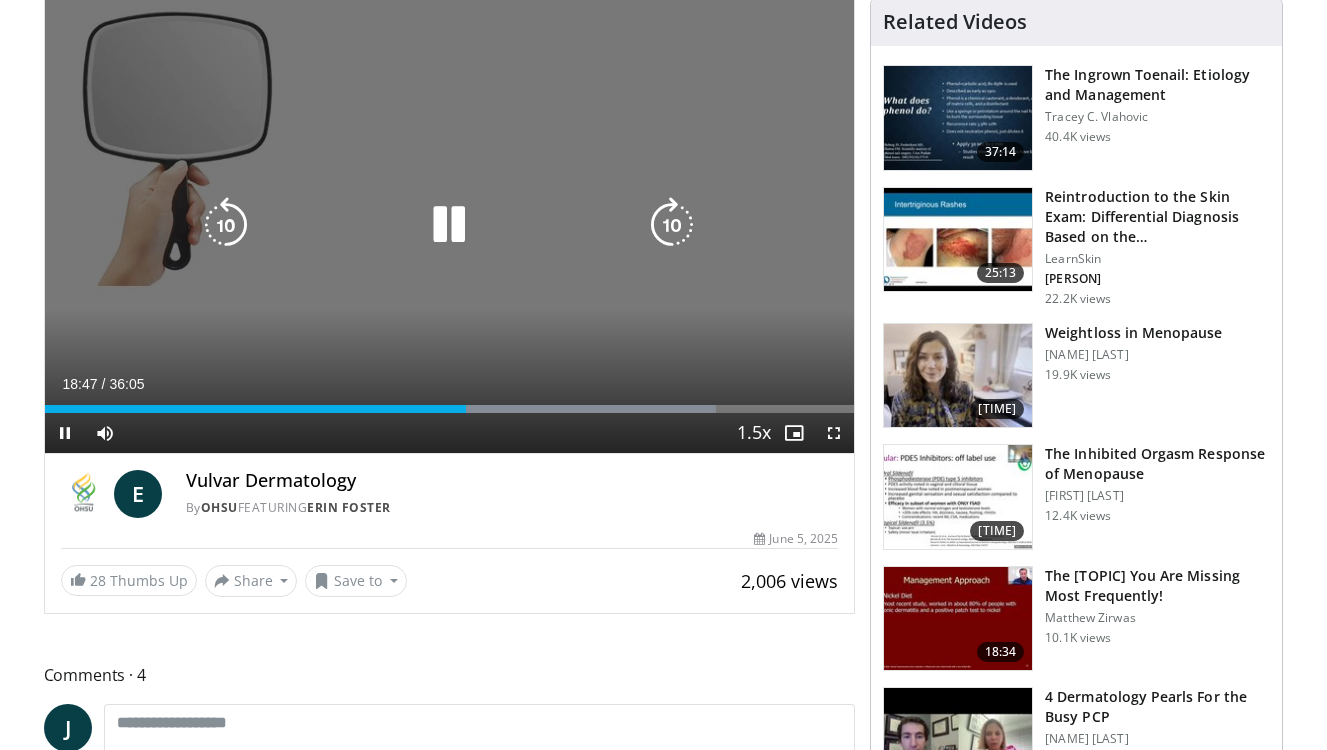 click at bounding box center (449, 225) 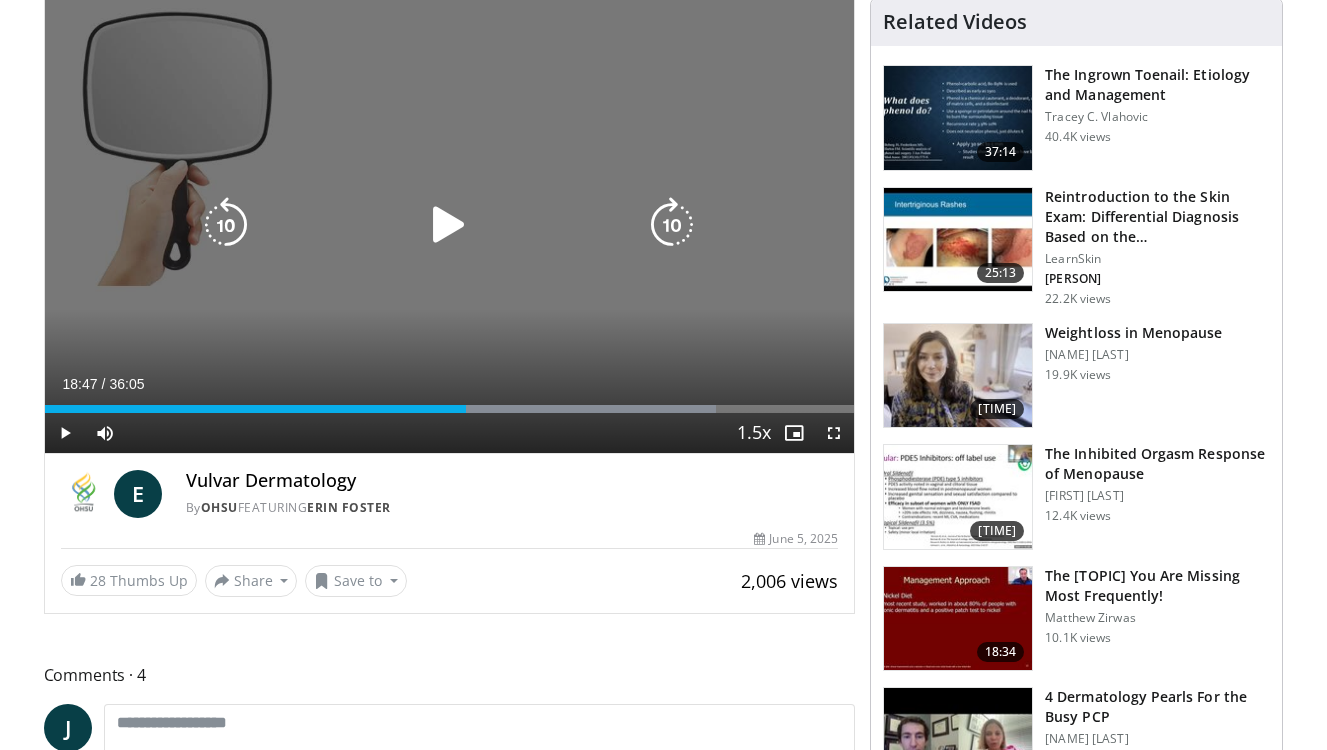 click at bounding box center (449, 225) 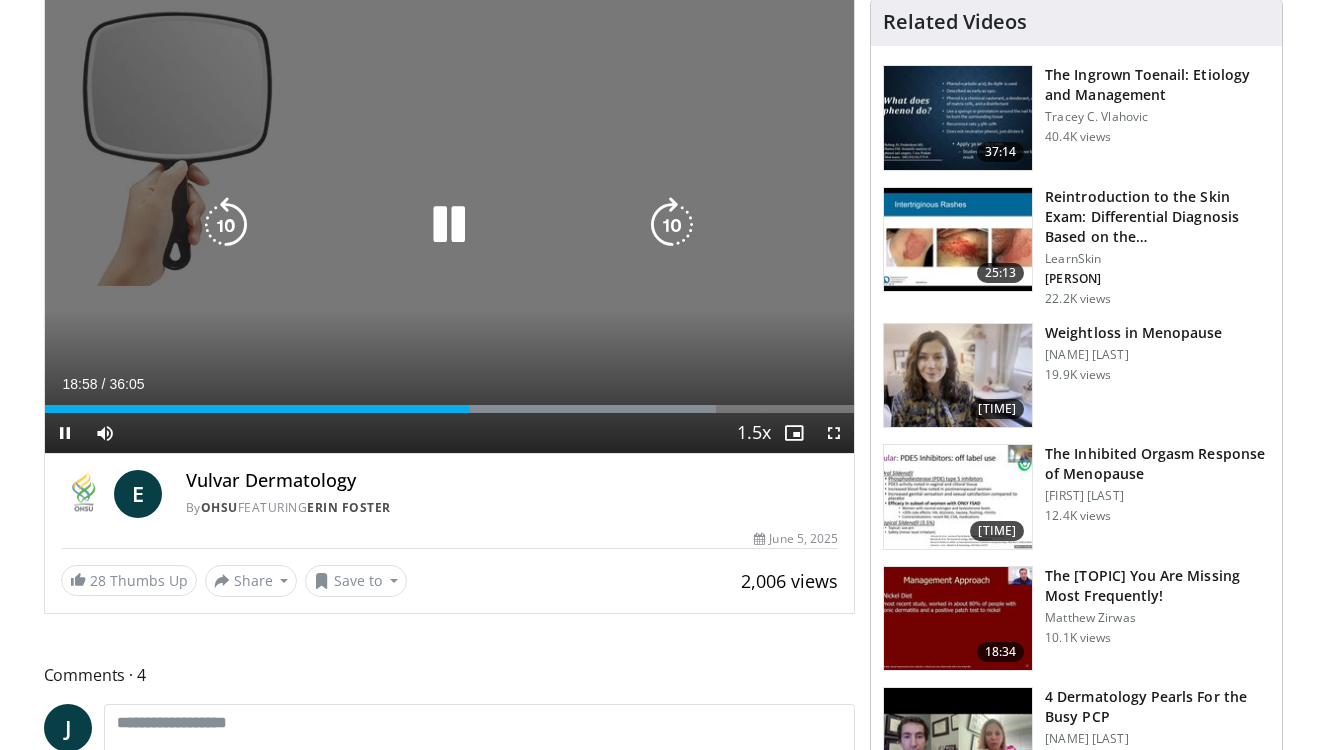 click at bounding box center (449, 225) 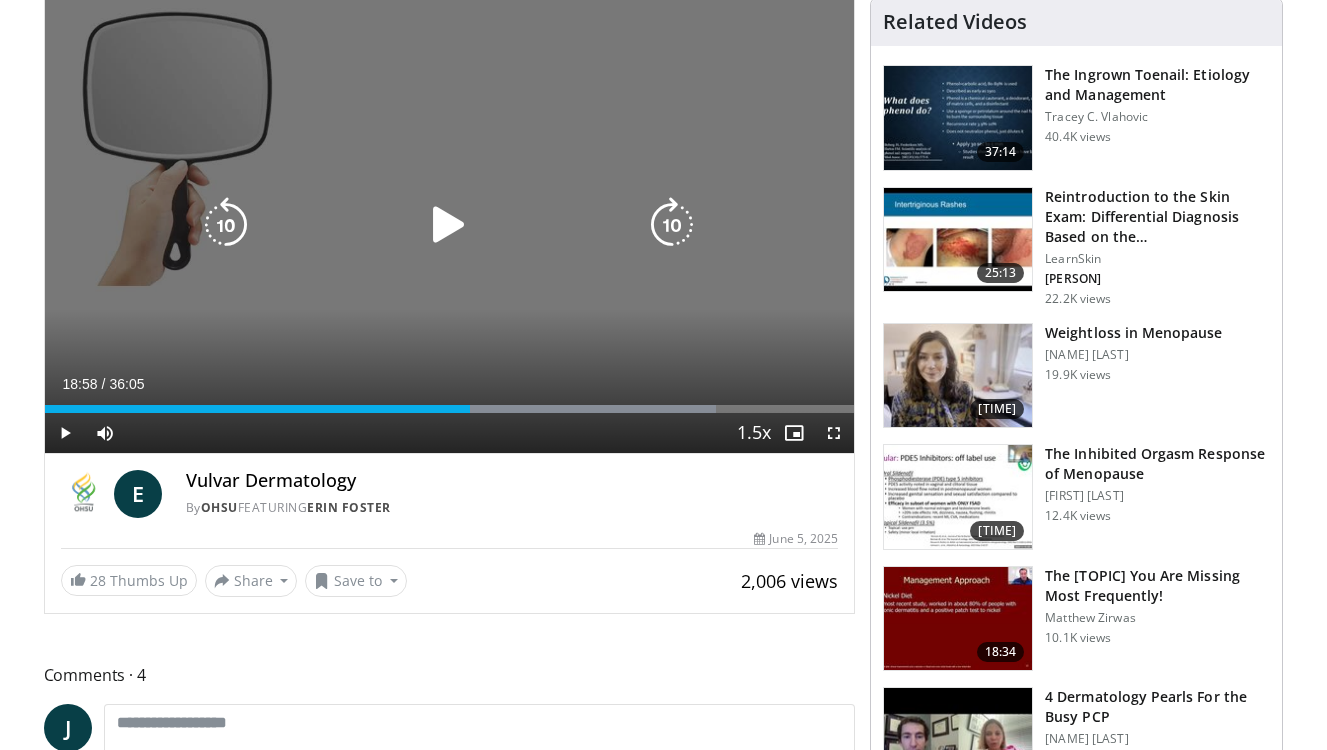 click at bounding box center [449, 225] 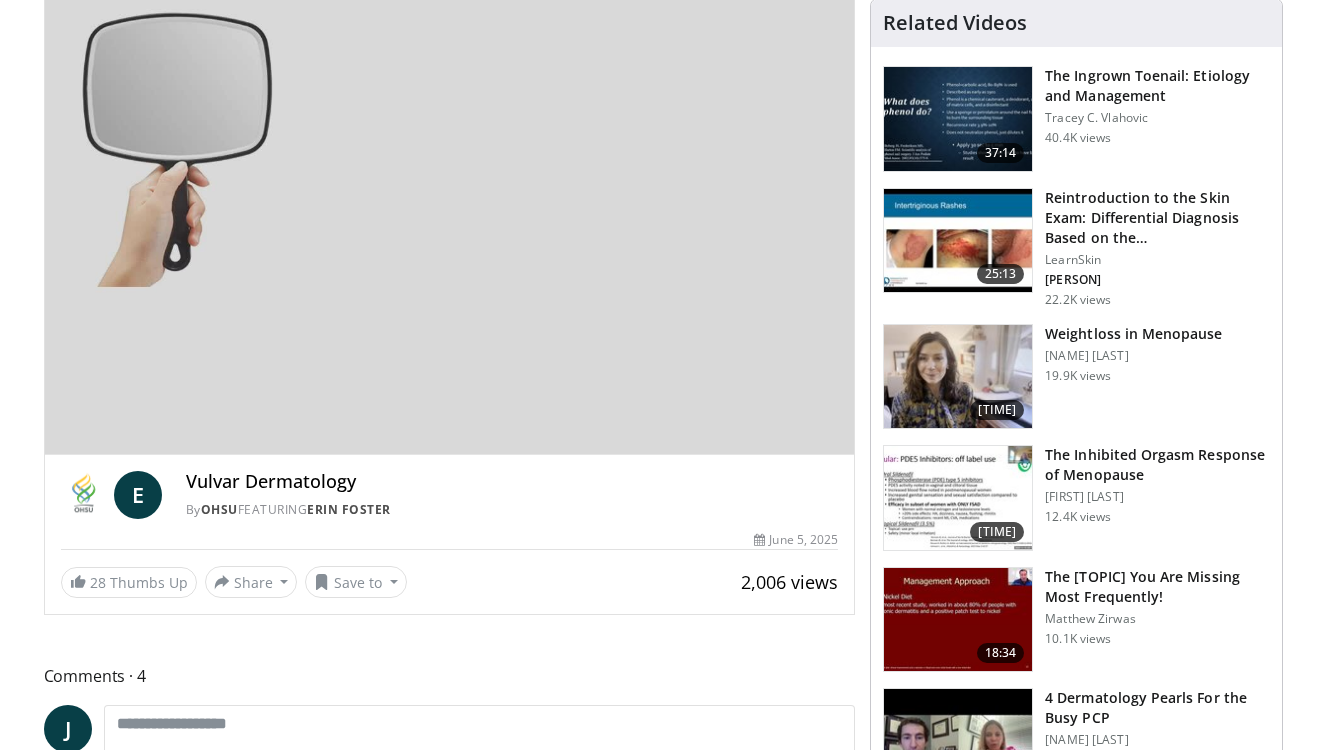 scroll, scrollTop: 129, scrollLeft: 0, axis: vertical 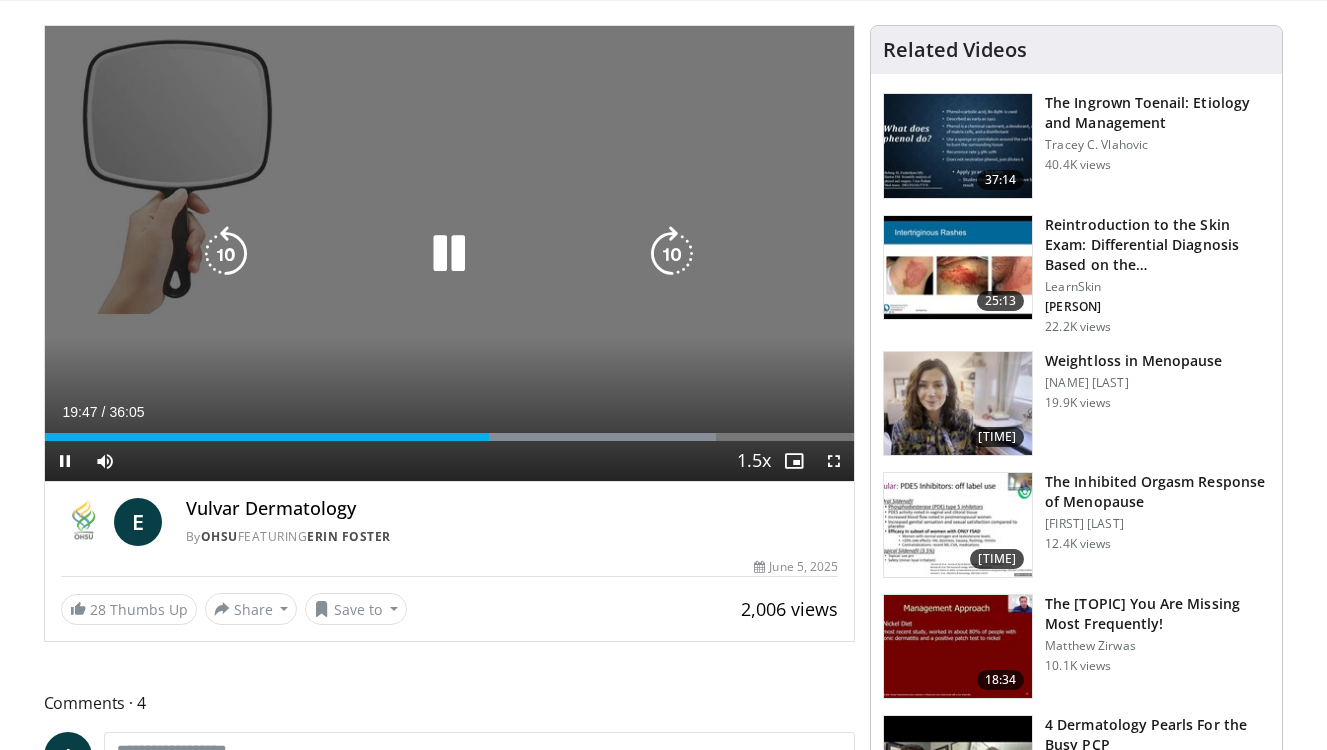 click at bounding box center [449, 254] 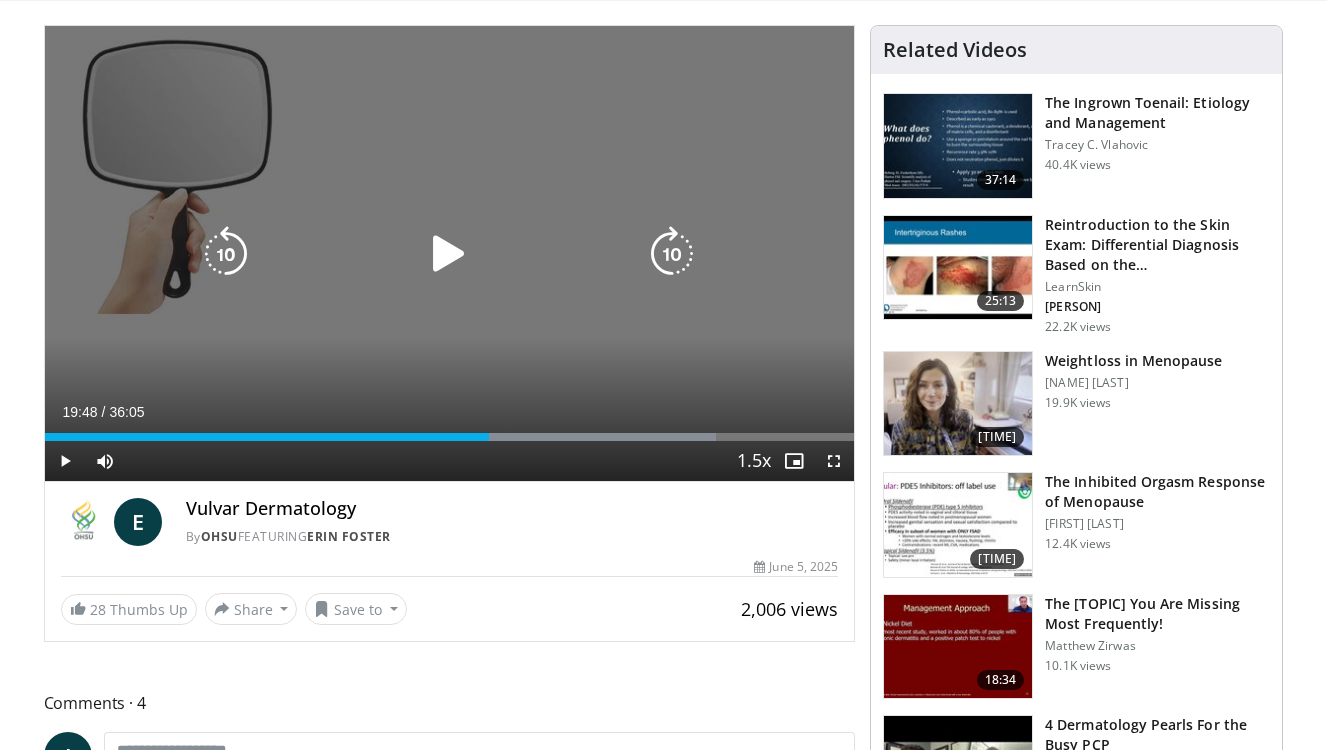click at bounding box center (449, 254) 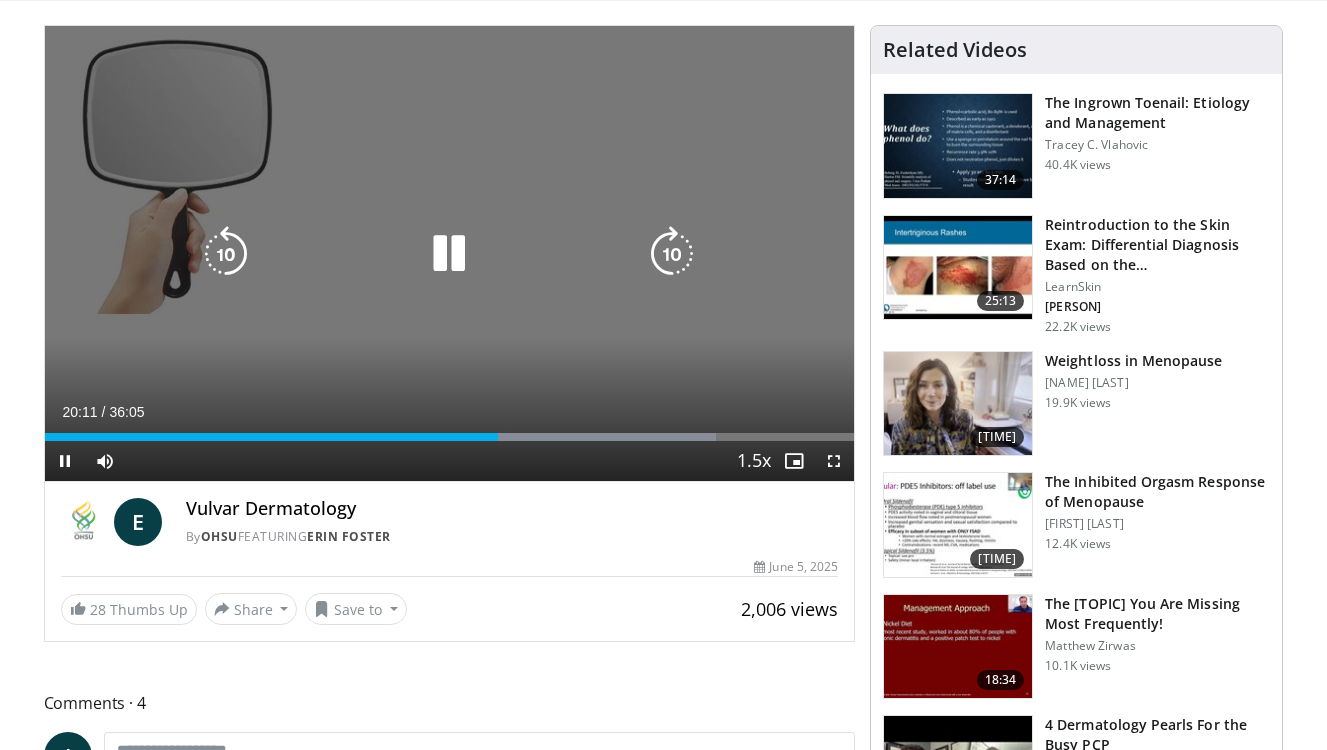 click on "[NUMBER] seconds
Tap to unmute" at bounding box center [450, 253] 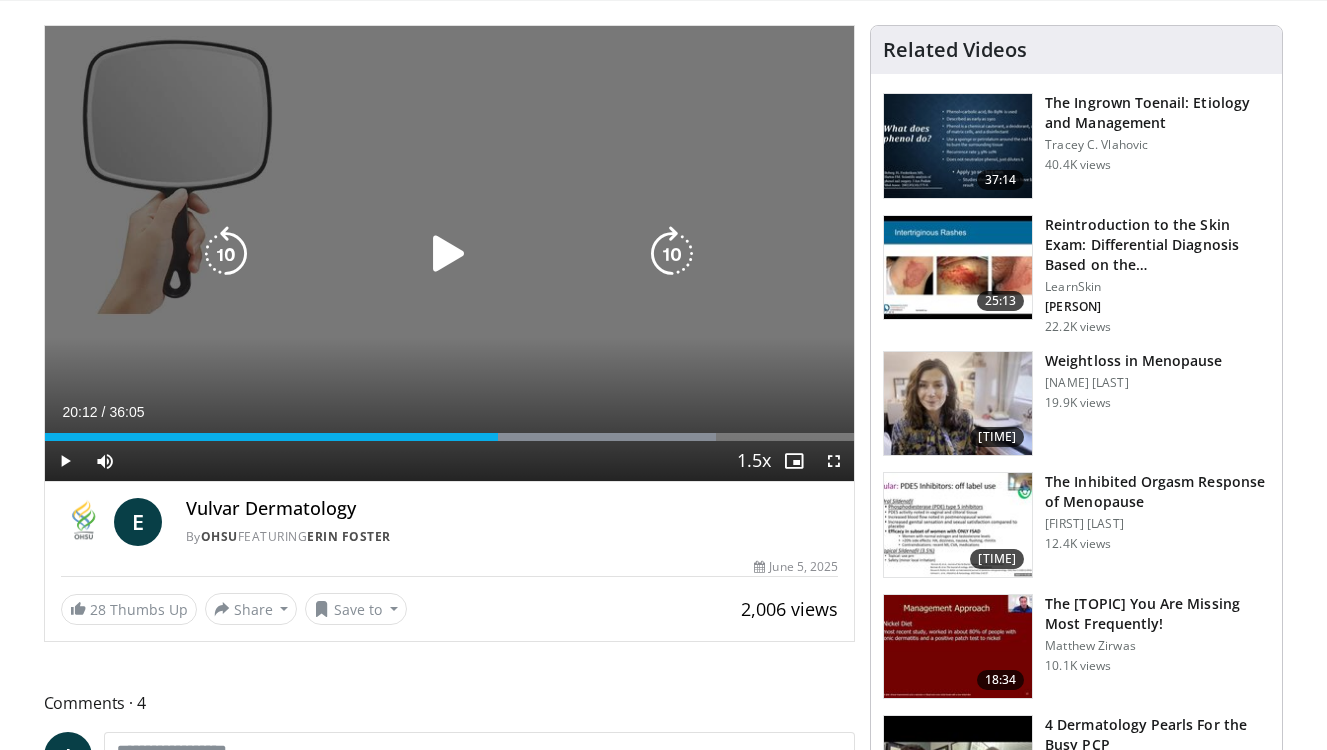 click at bounding box center [449, 254] 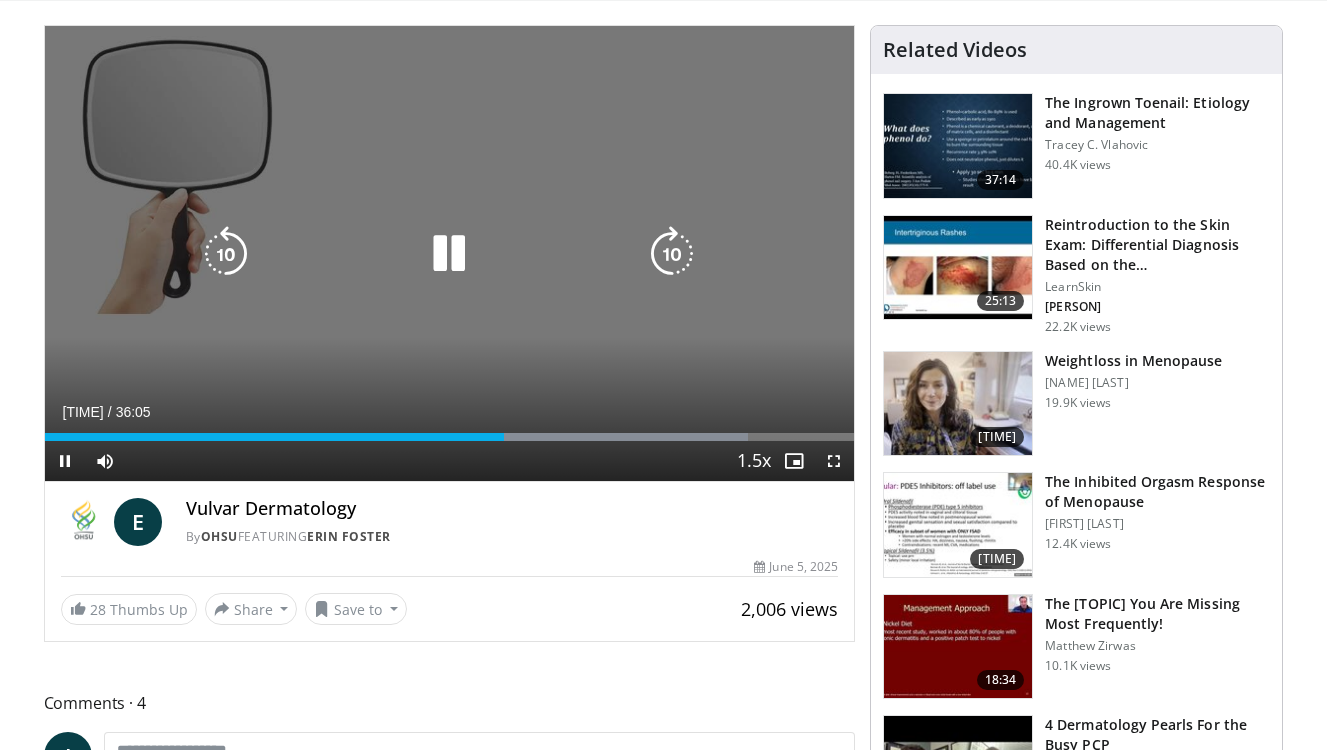 click at bounding box center [449, 254] 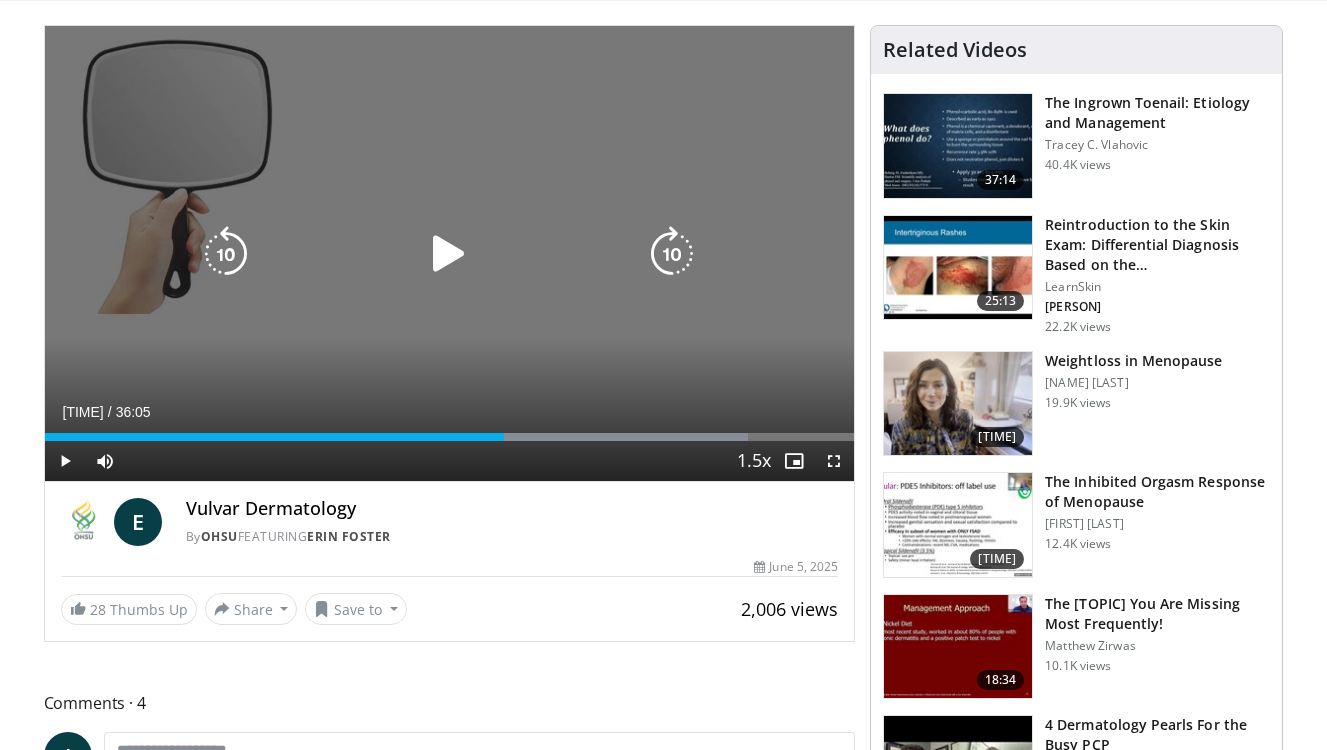 click at bounding box center [449, 254] 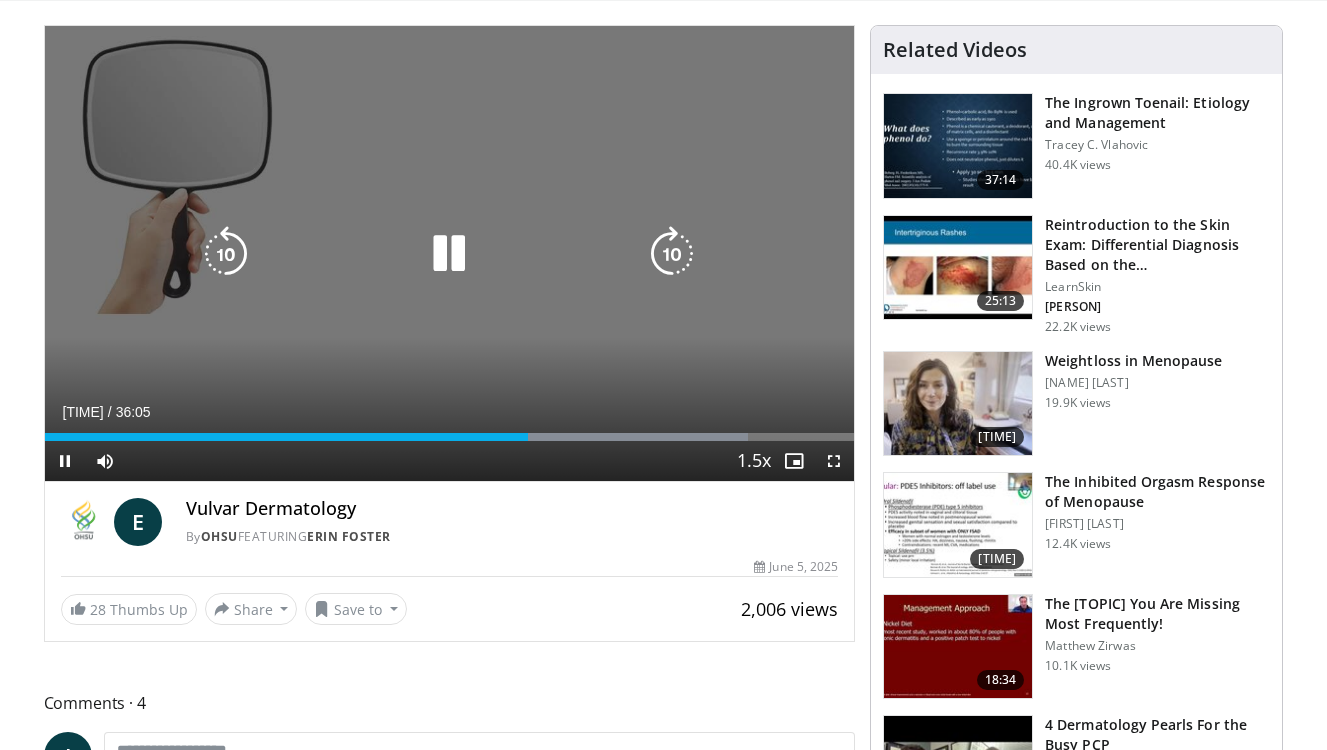 click at bounding box center (449, 254) 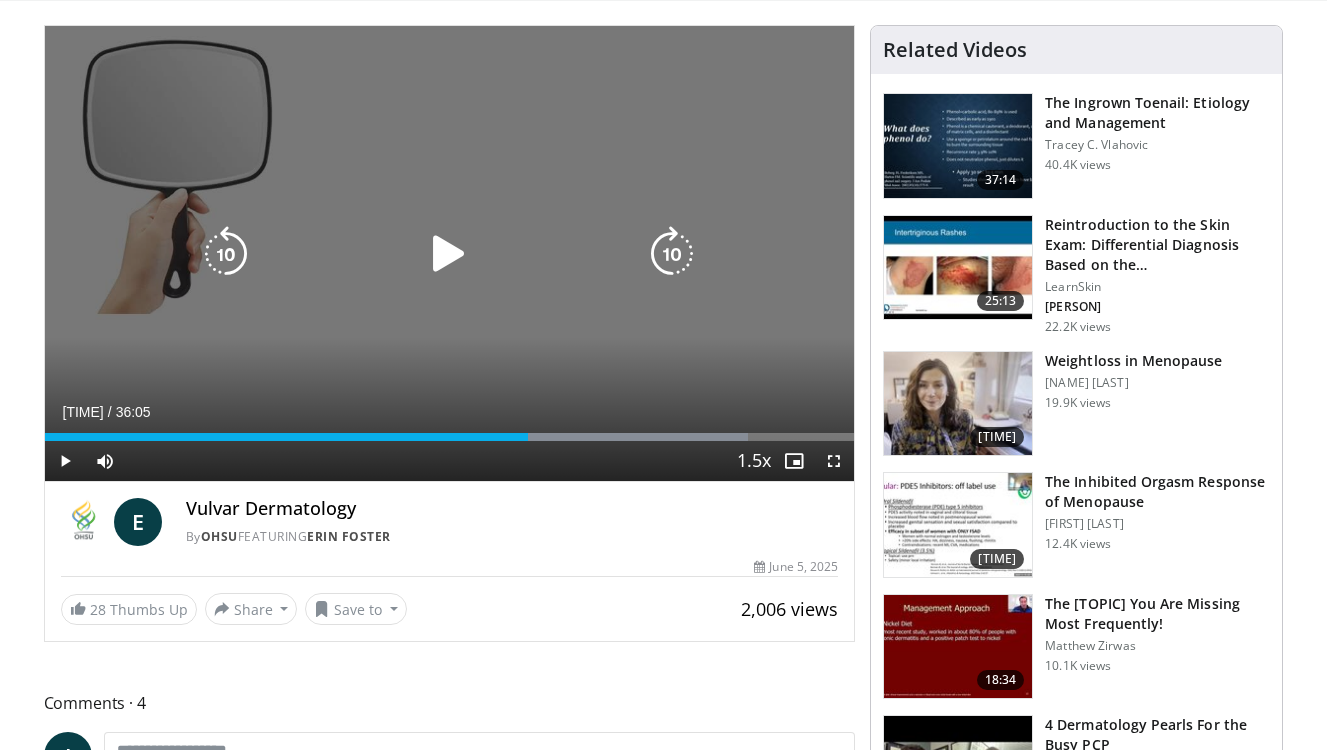 click at bounding box center (449, 254) 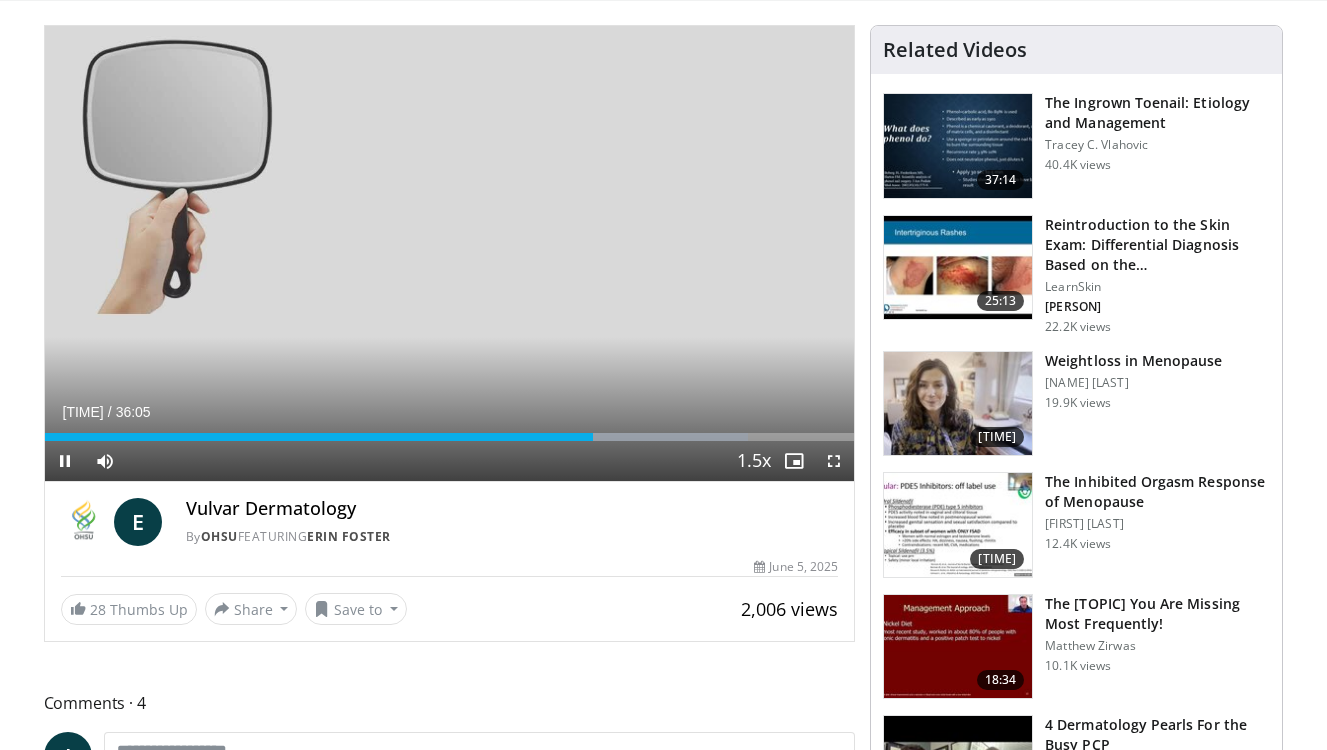 click at bounding box center (834, 461) 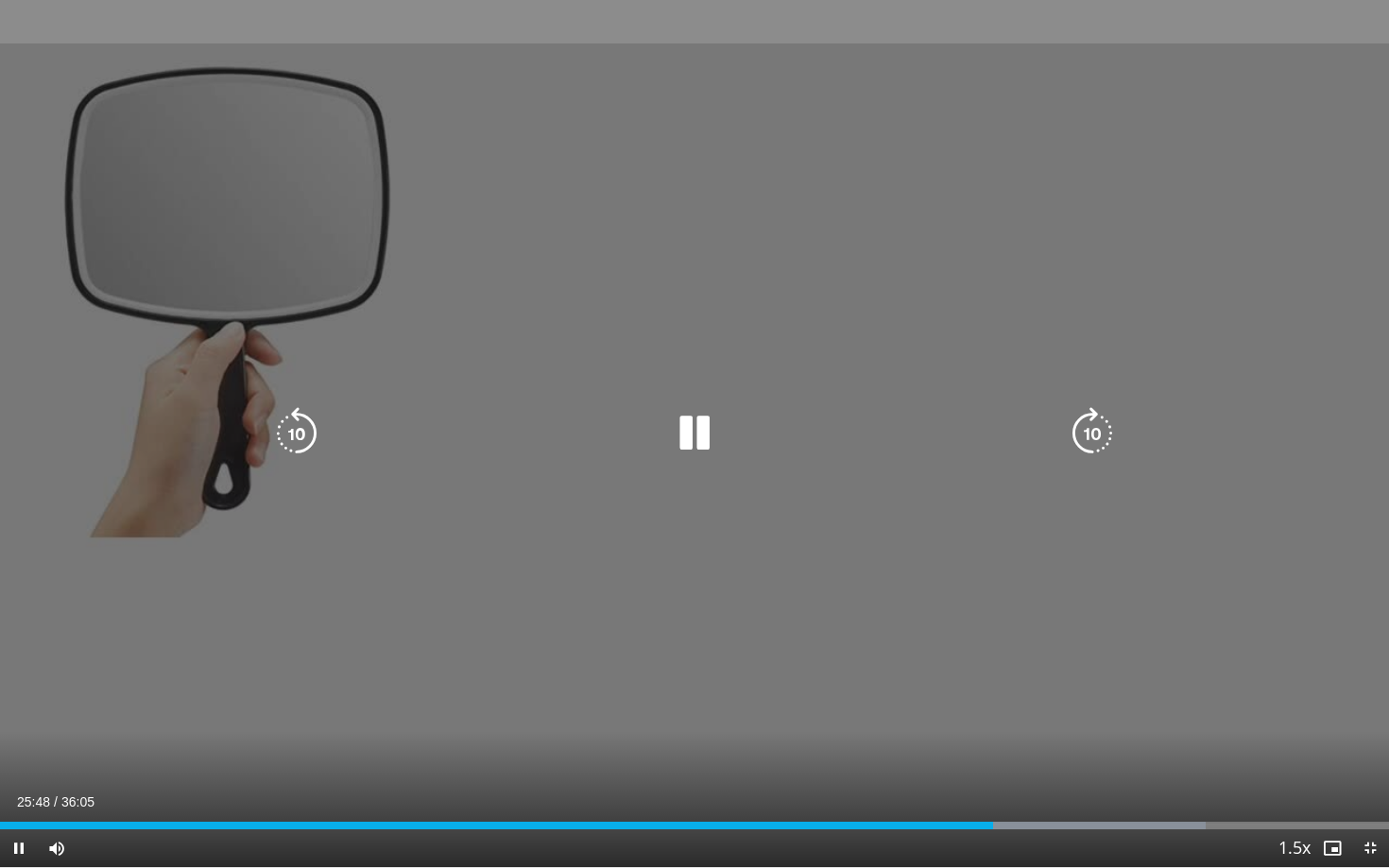 click at bounding box center (694, 434) 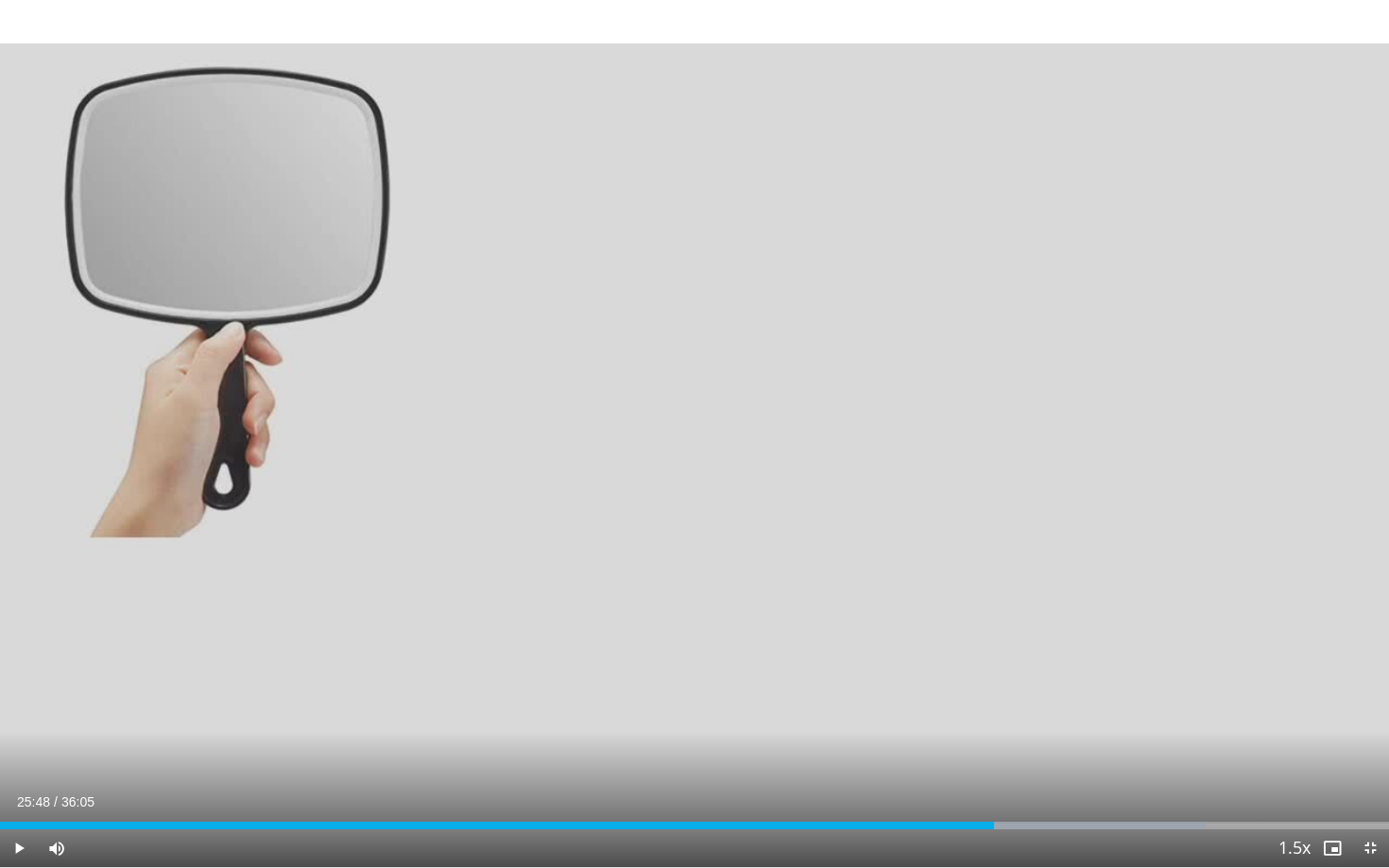 click at bounding box center [1370, 848] 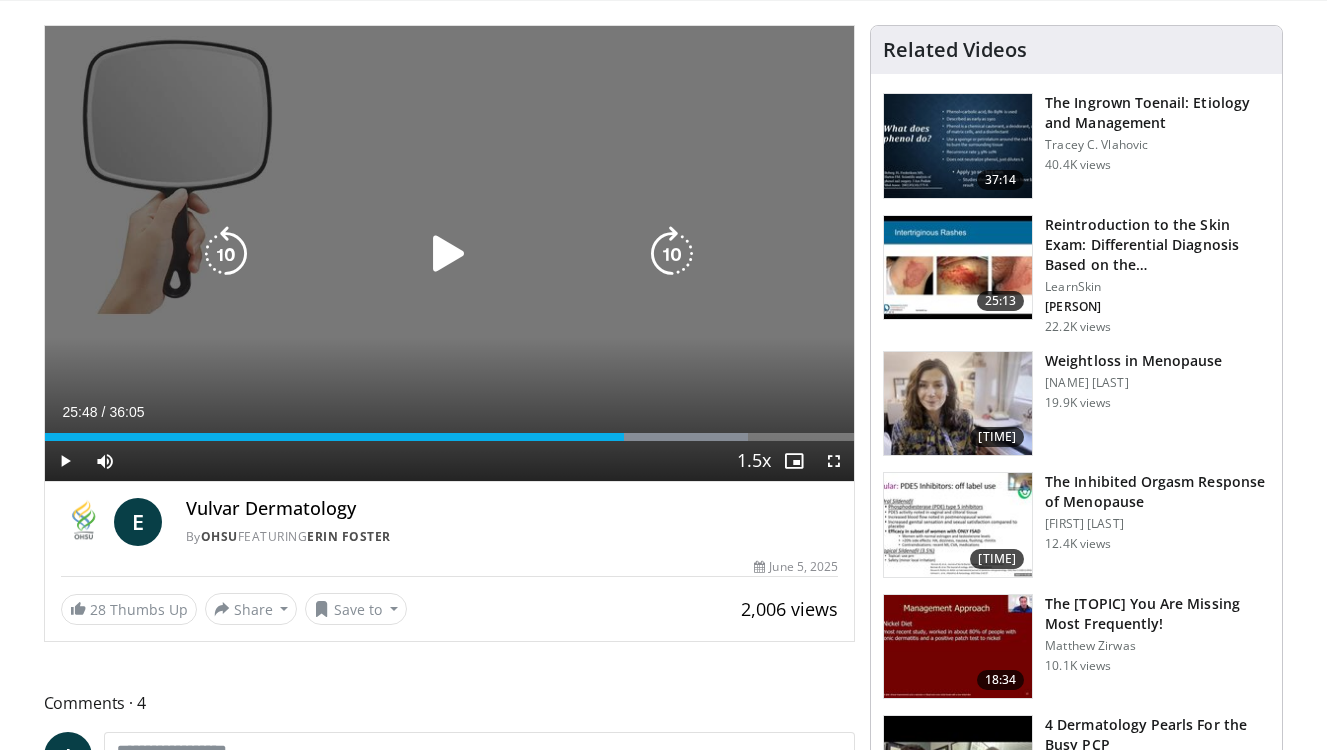 click at bounding box center [449, 254] 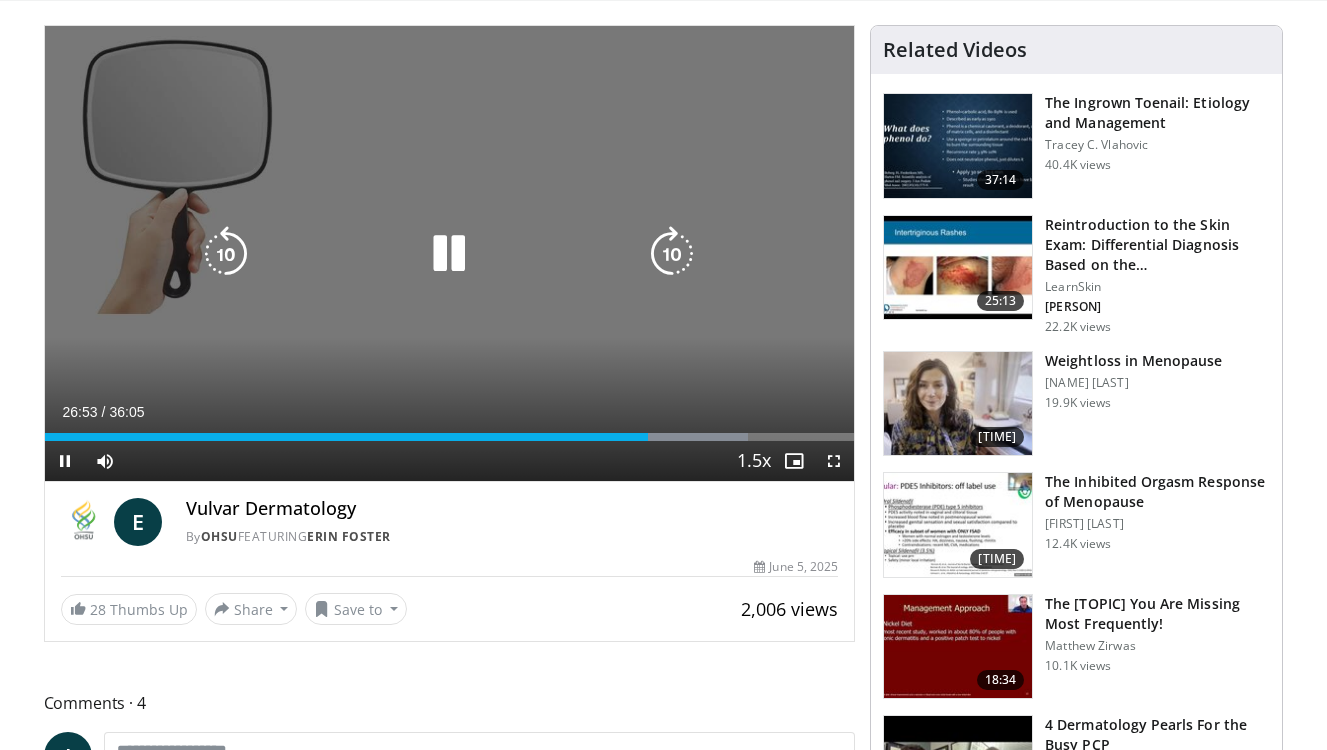 click at bounding box center (449, 254) 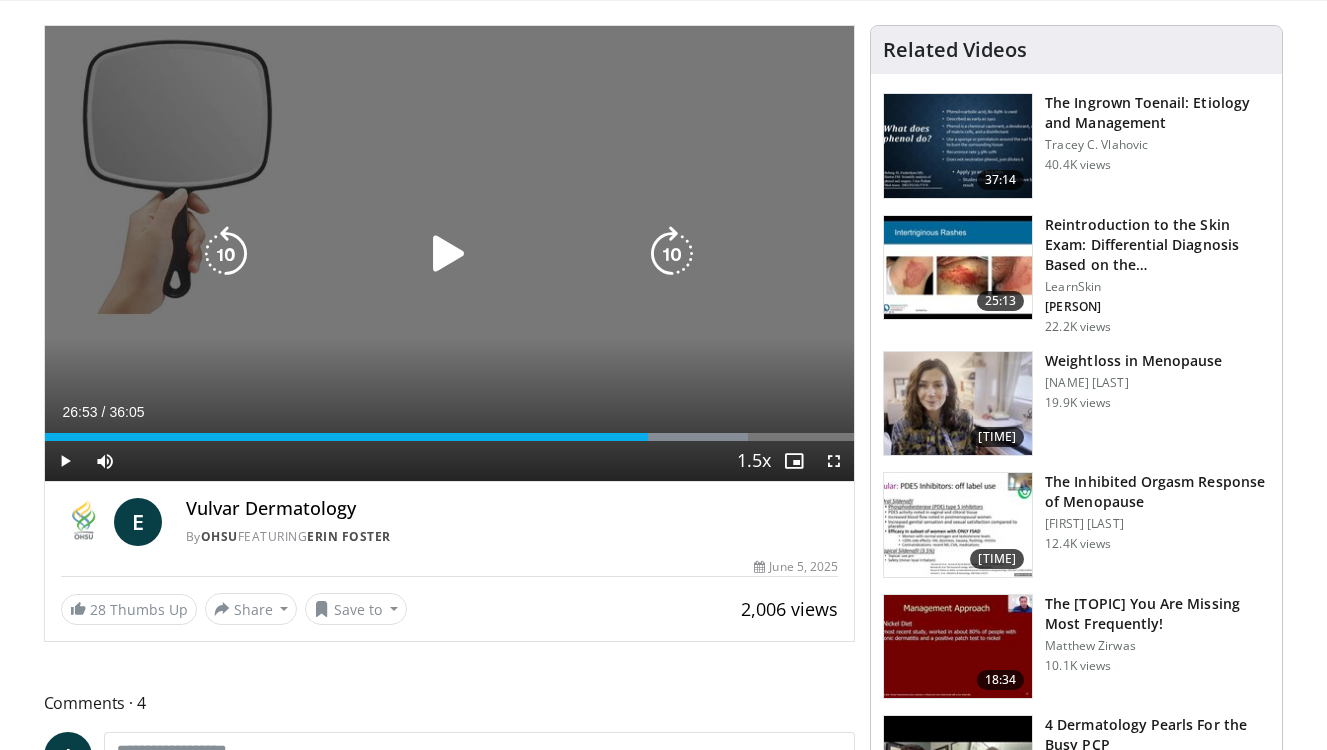 click at bounding box center [449, 254] 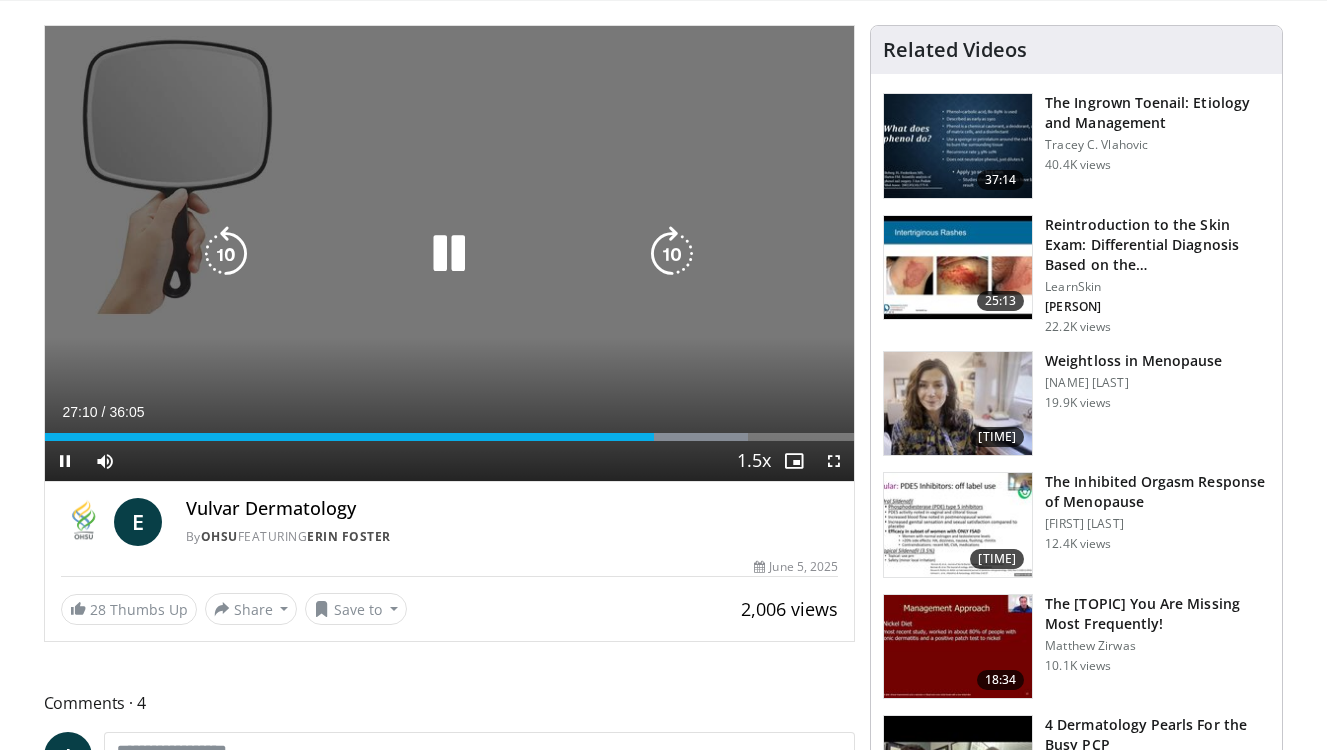 click at bounding box center (449, 254) 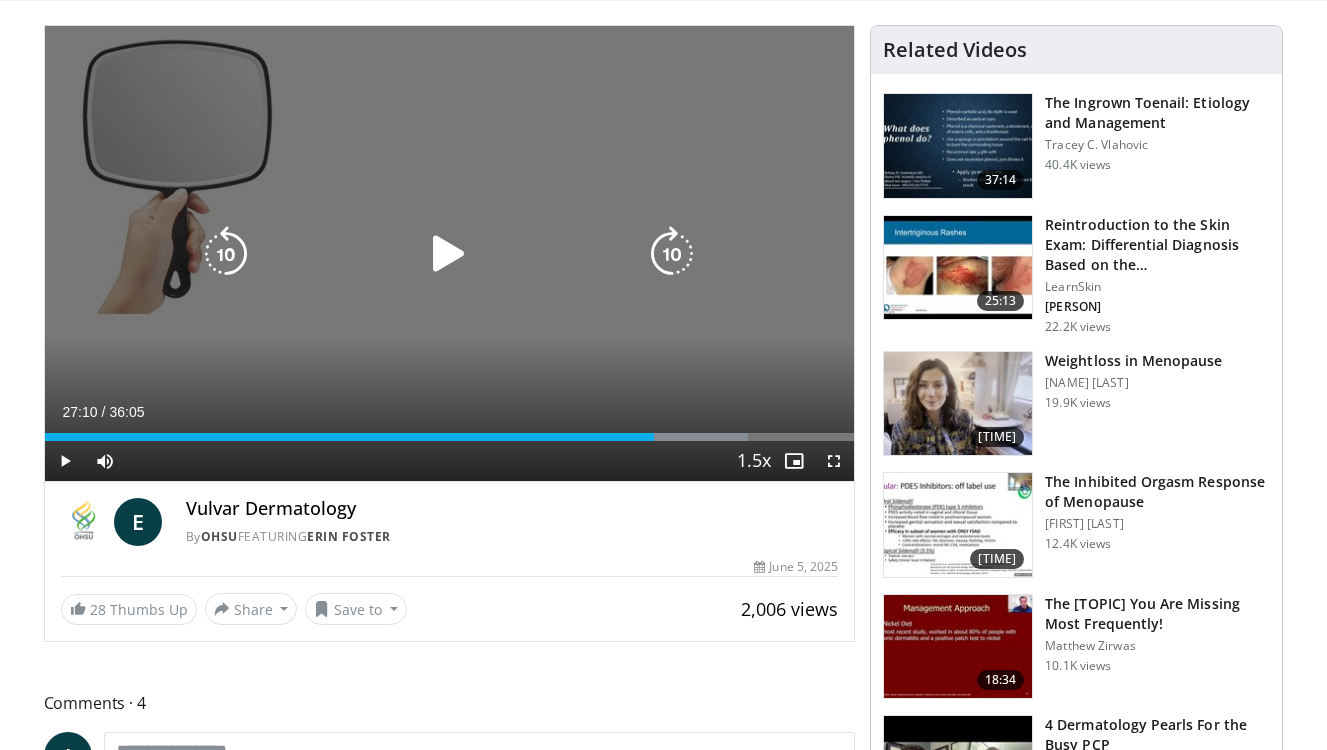 click at bounding box center (449, 254) 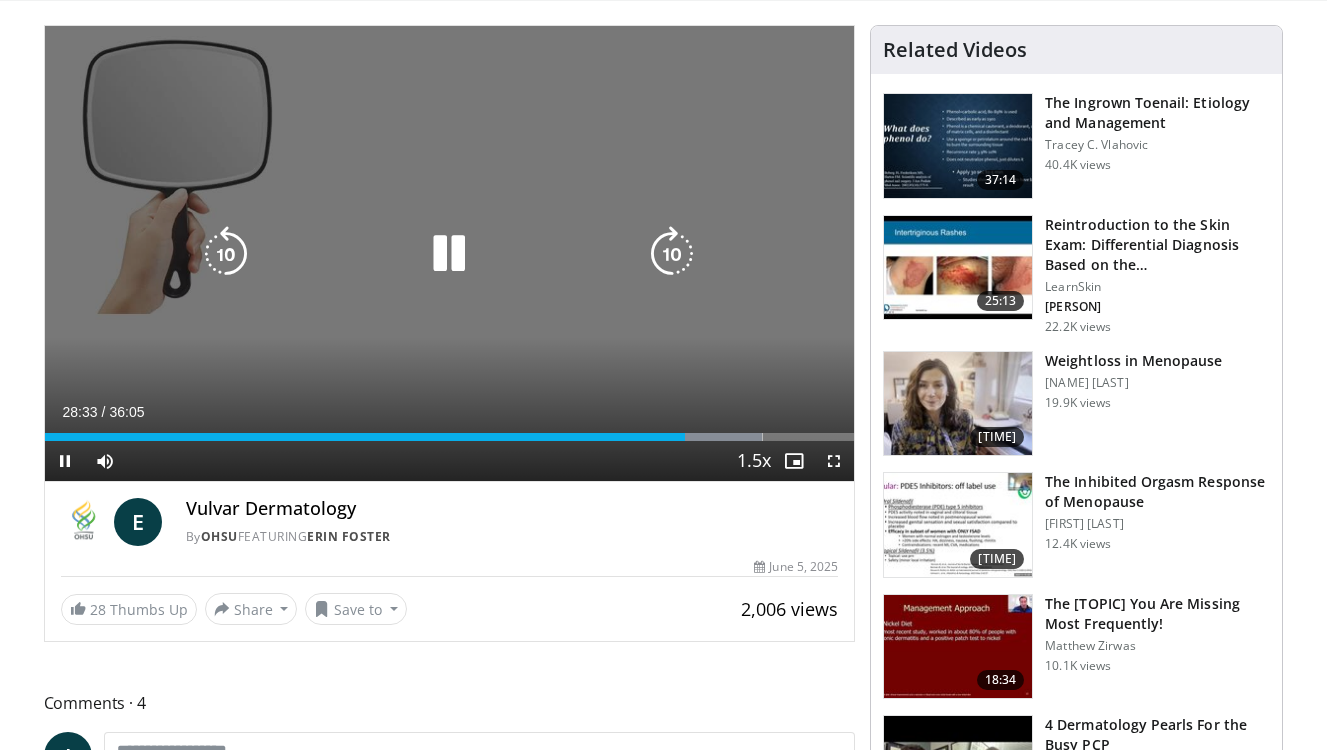 click at bounding box center [449, 254] 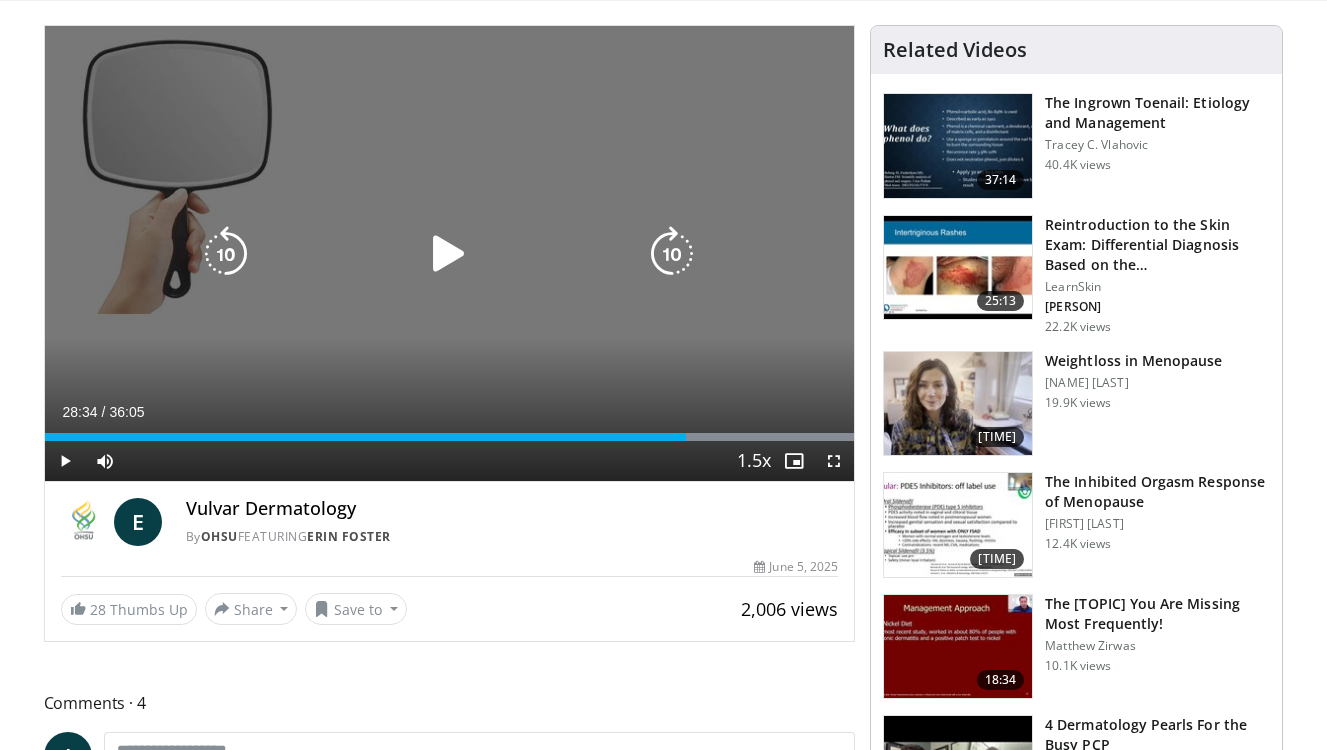 click at bounding box center [449, 254] 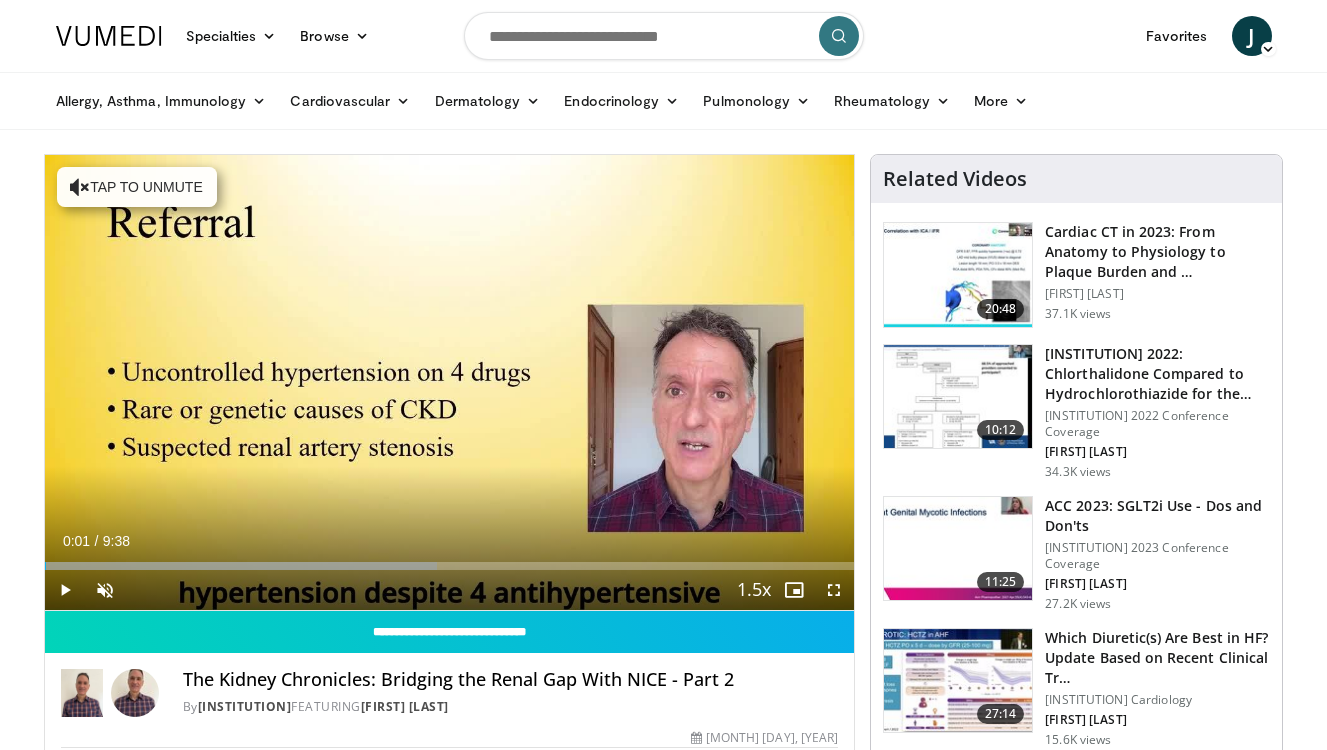 scroll, scrollTop: 0, scrollLeft: 0, axis: both 